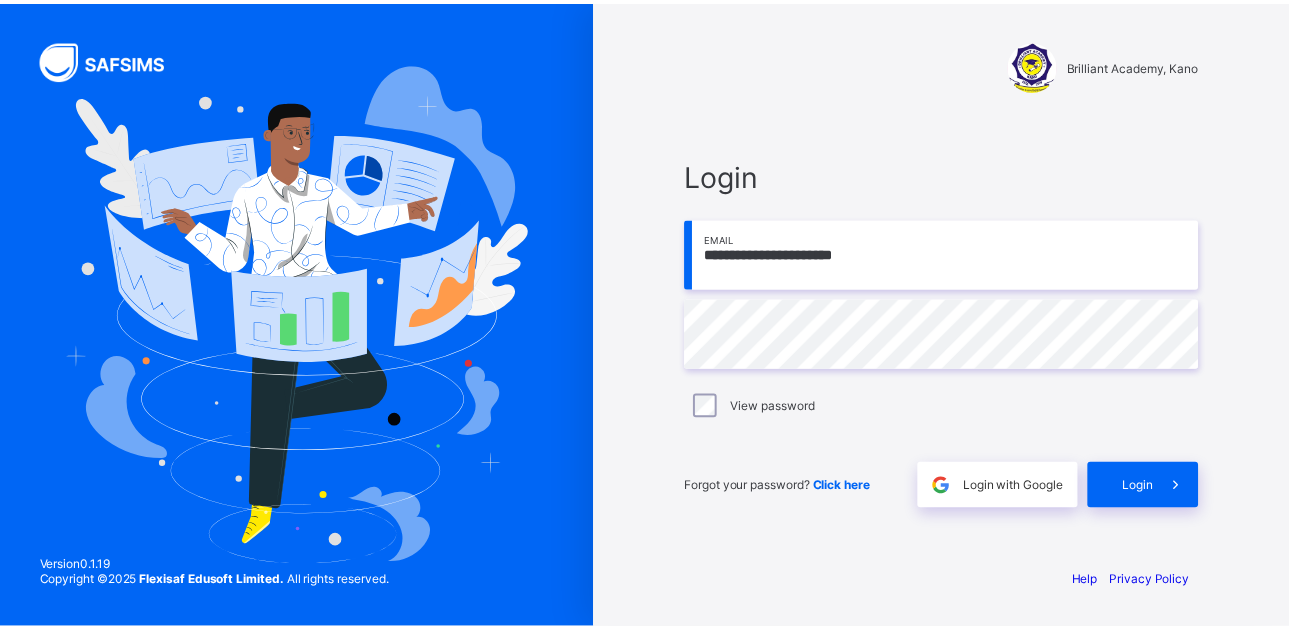 scroll, scrollTop: 0, scrollLeft: 0, axis: both 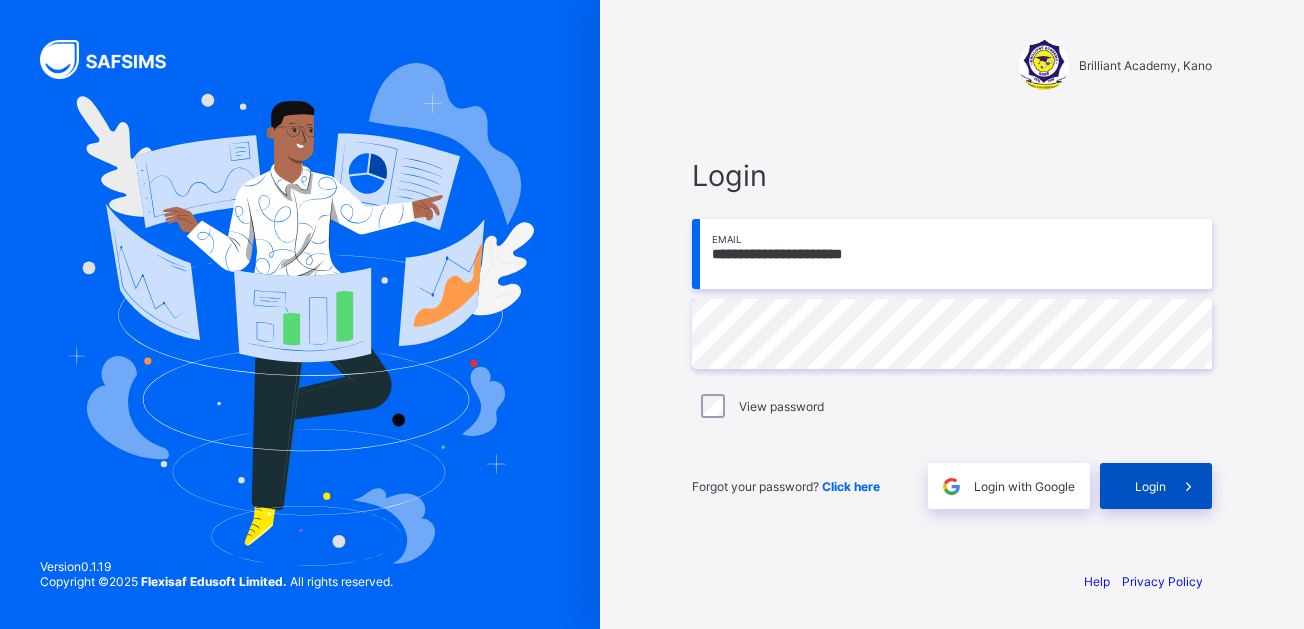click on "Login" at bounding box center [1150, 486] 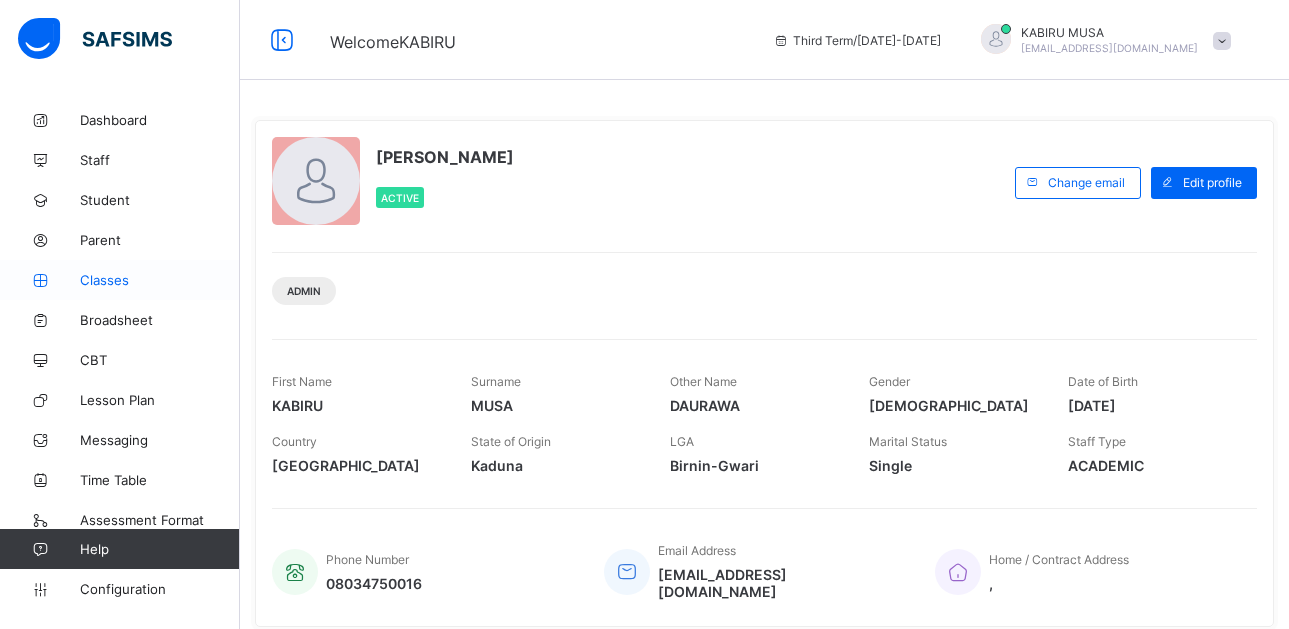 click on "Classes" at bounding box center (160, 280) 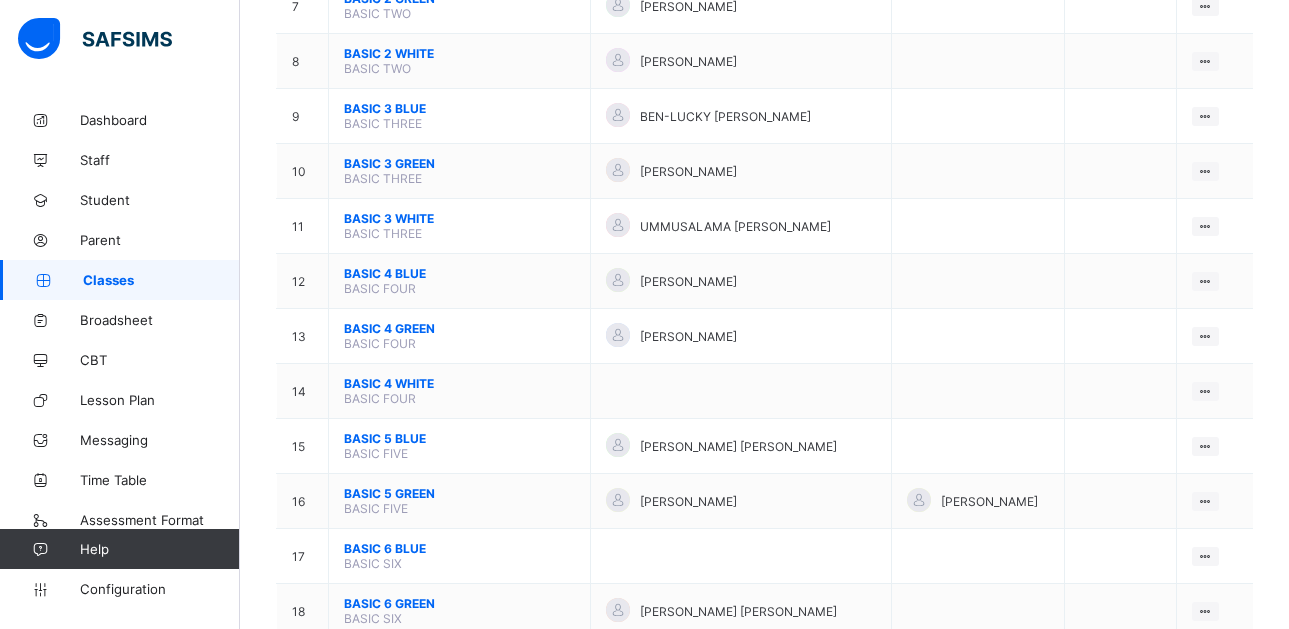 scroll, scrollTop: 600, scrollLeft: 0, axis: vertical 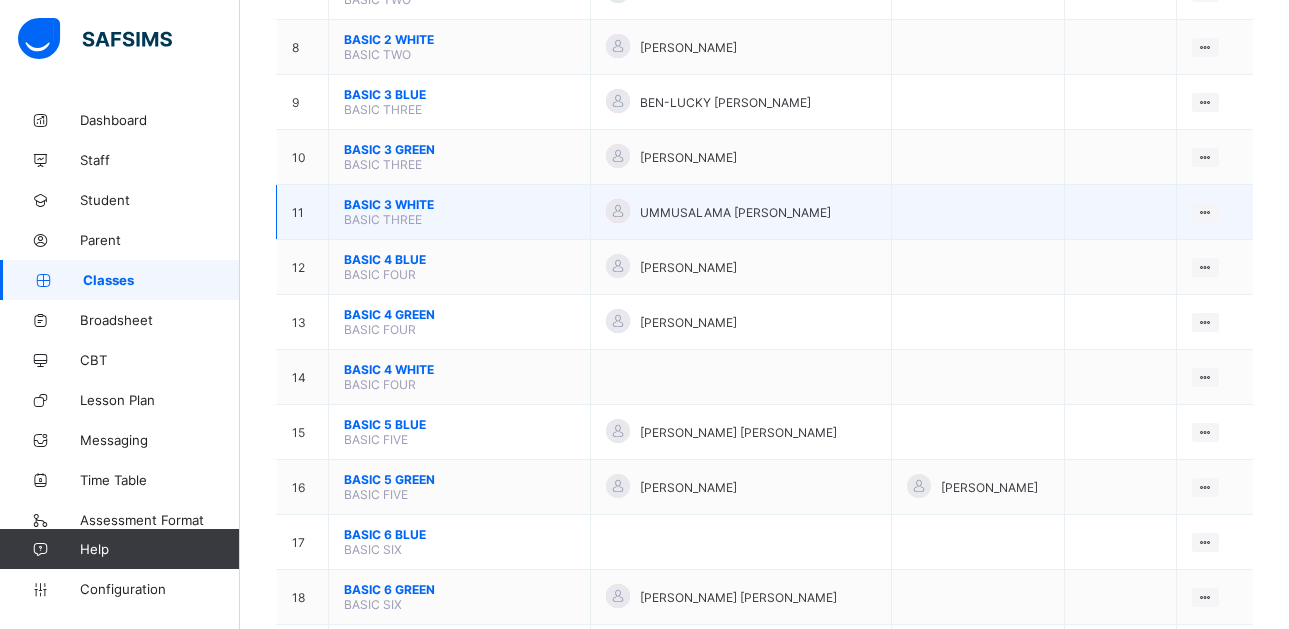 click on "BASIC 3   WHITE   BASIC THREE" at bounding box center (460, 212) 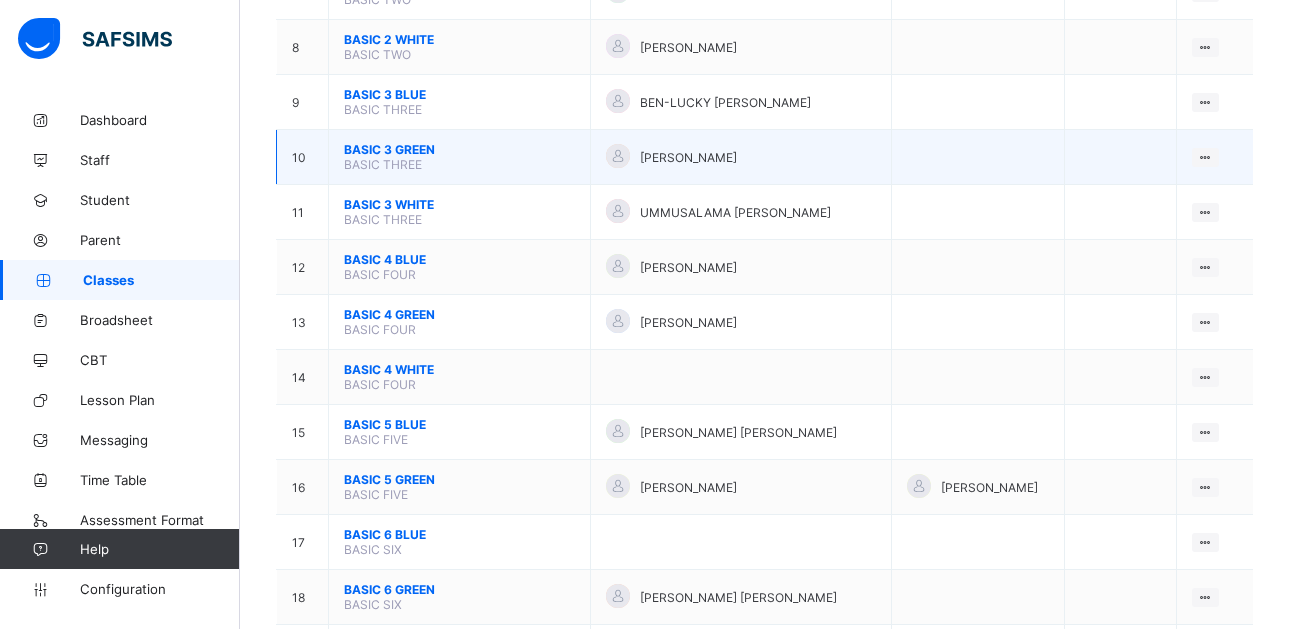click at bounding box center [618, 156] 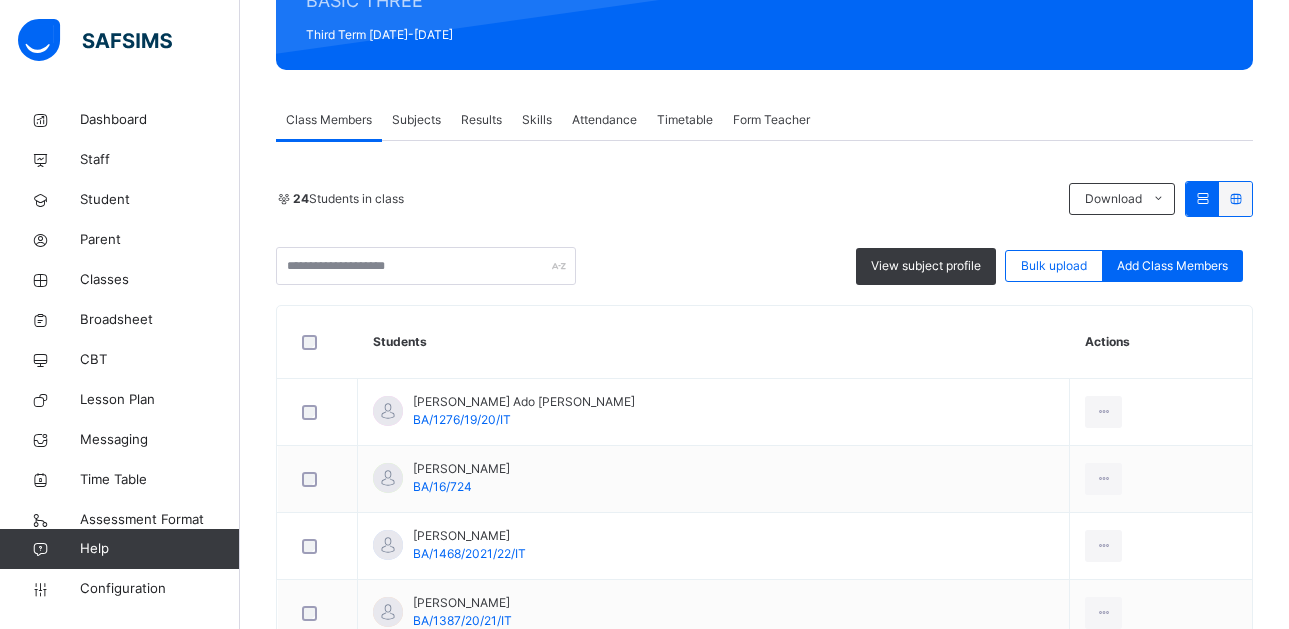scroll, scrollTop: 280, scrollLeft: 0, axis: vertical 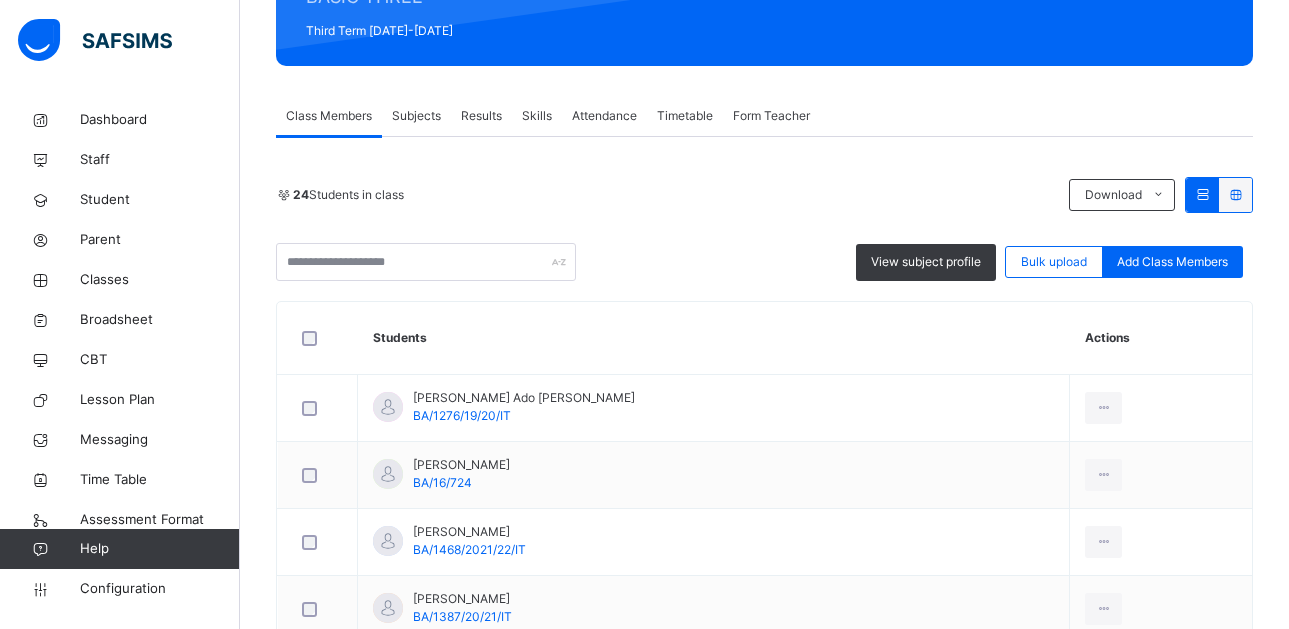 click on "Subjects" at bounding box center [416, 116] 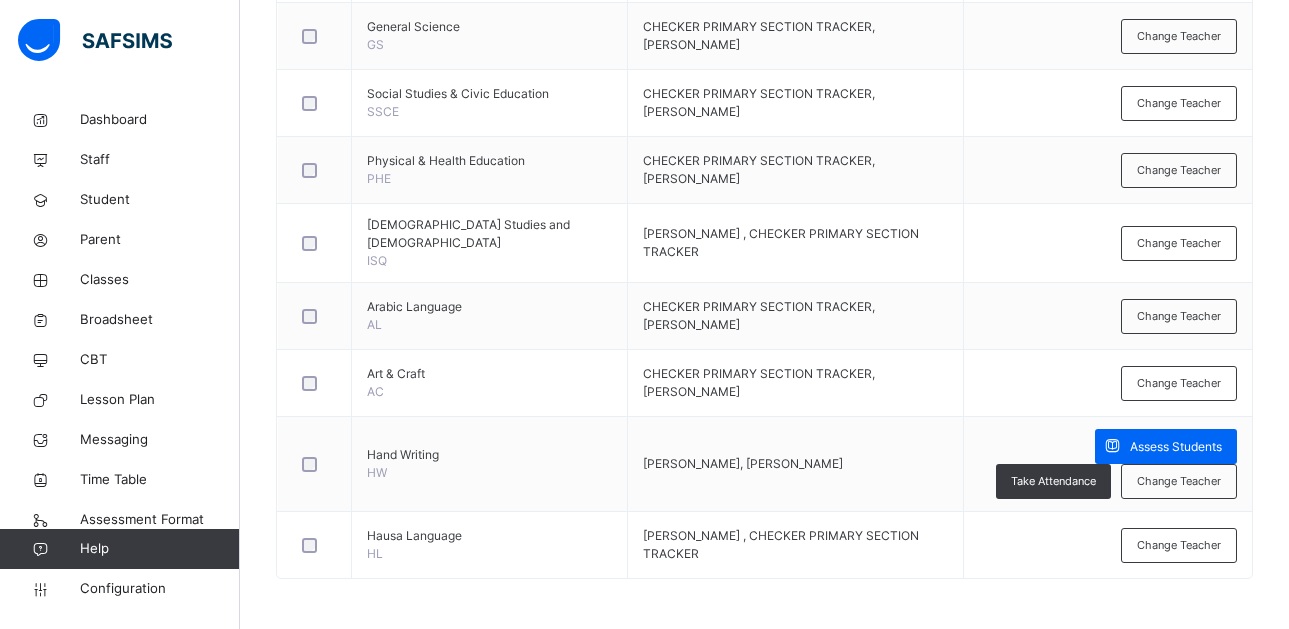 scroll, scrollTop: 1197, scrollLeft: 0, axis: vertical 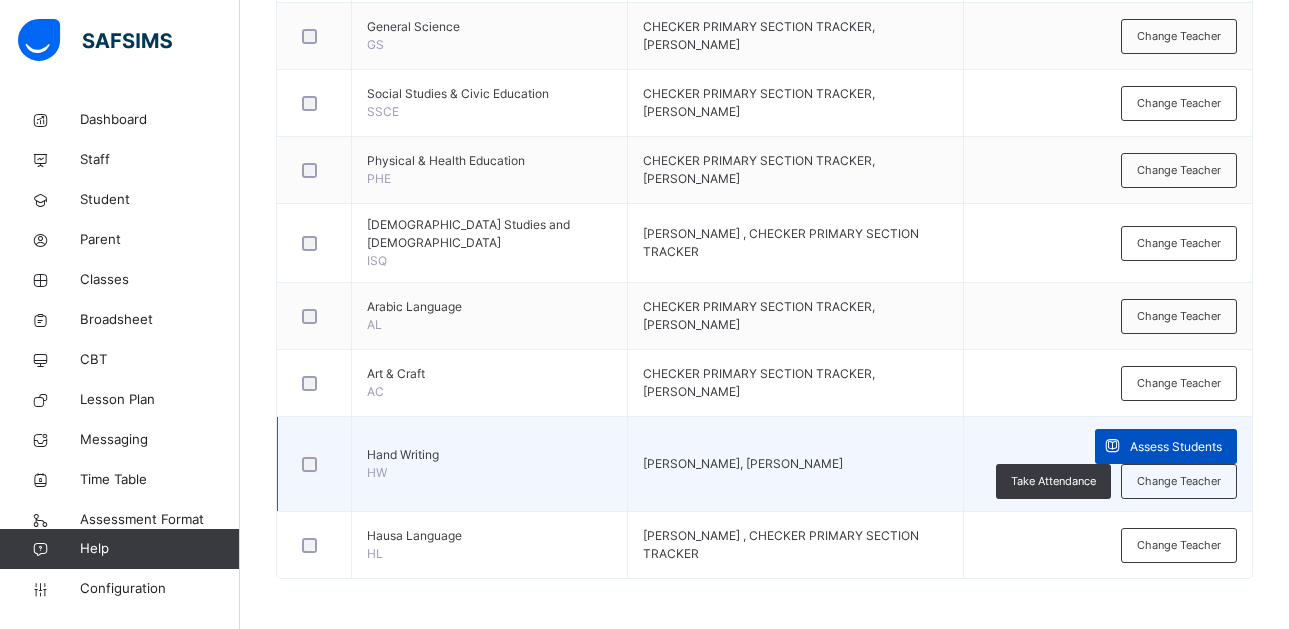 click on "Assess Students" at bounding box center [1176, 447] 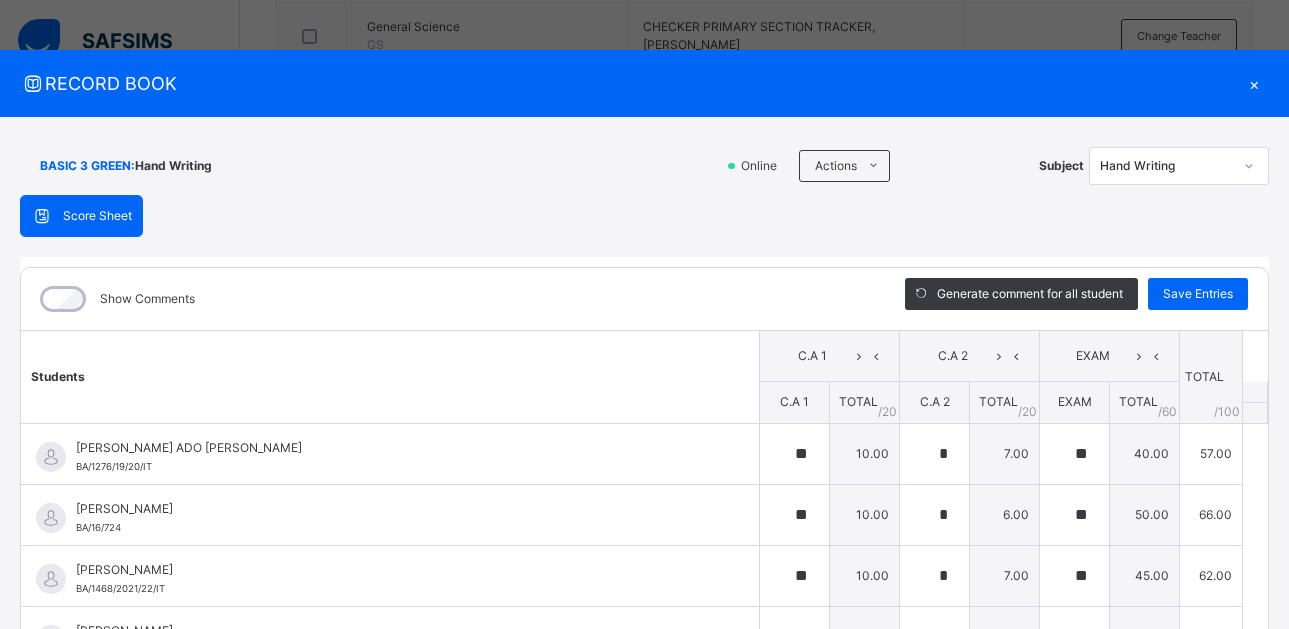 type on "**" 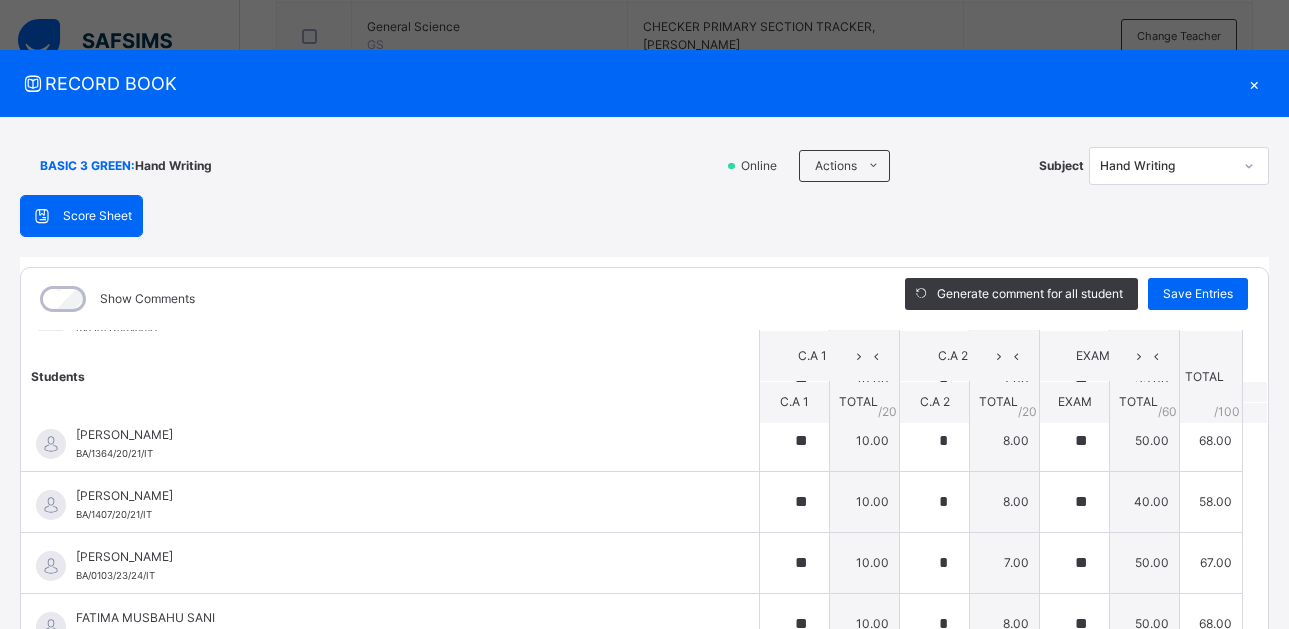 scroll, scrollTop: 477, scrollLeft: 0, axis: vertical 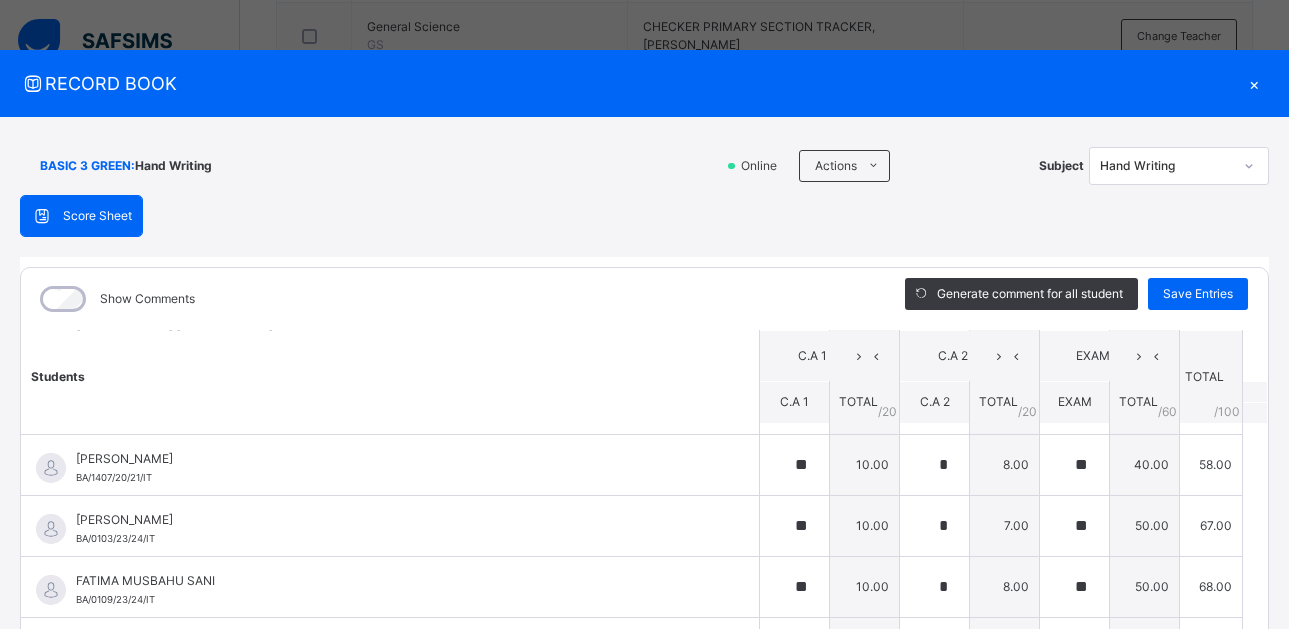 click on "Students C.A 1 C.A 2 EXAM TOTAL /100 Comment C.A 1 TOTAL / 20 C.A 2 TOTAL / 20 EXAM TOTAL / 60 ABDALLAH ADO BELLO BA/1276/19/20/IT ABDALLAH ADO BELLO BA/1276/19/20/IT ** 10.00 * 7.00 ** 40.00 57.00 Generate comment 0 / 250   ×   Subject Teacher’s Comment Generate and see in full the comment developed by the AI with an option to regenerate the comment JS ABDALLAH ADO BELLO   BA/1276/19/20/IT   Total 57.00  / 100.00 Sims Bot   Regenerate     Use this comment   ABDULMALIK ABDULLAHI  BA/16/724 ABDULMALIK ABDULLAHI  BA/16/724 ** 10.00 * 6.00 ** 50.00 66.00 Generate comment 0 / 250   ×   Subject Teacher’s Comment Generate and see in full the comment developed by the AI with an option to regenerate the comment JS ABDULMALIK ABDULLAHI    BA/16/724   Total 66.00  / 100.00 Sims Bot   Regenerate     Use this comment   ABDULRASHID ALI ABDULLAHI BA/1468/2021/22/IT ABDULRASHID ALI ABDULLAHI BA/1468/2021/22/IT ** 10.00 * 7.00 ** 45.00 62.00 Generate comment 0 / 250   ×   Subject Teacher’s Comment JS     Total 62.00" at bounding box center (644, 632) 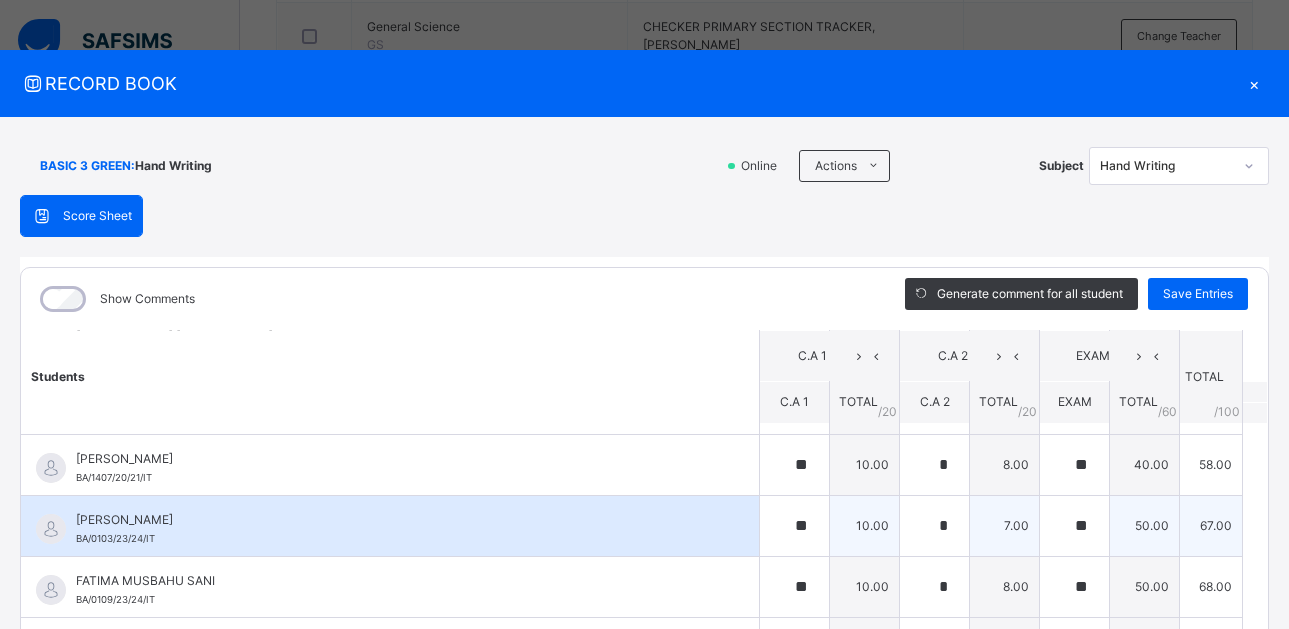 click on "FATIMA MUKHTAR MUSA BA/0103/23/24/IT" at bounding box center (390, 526) 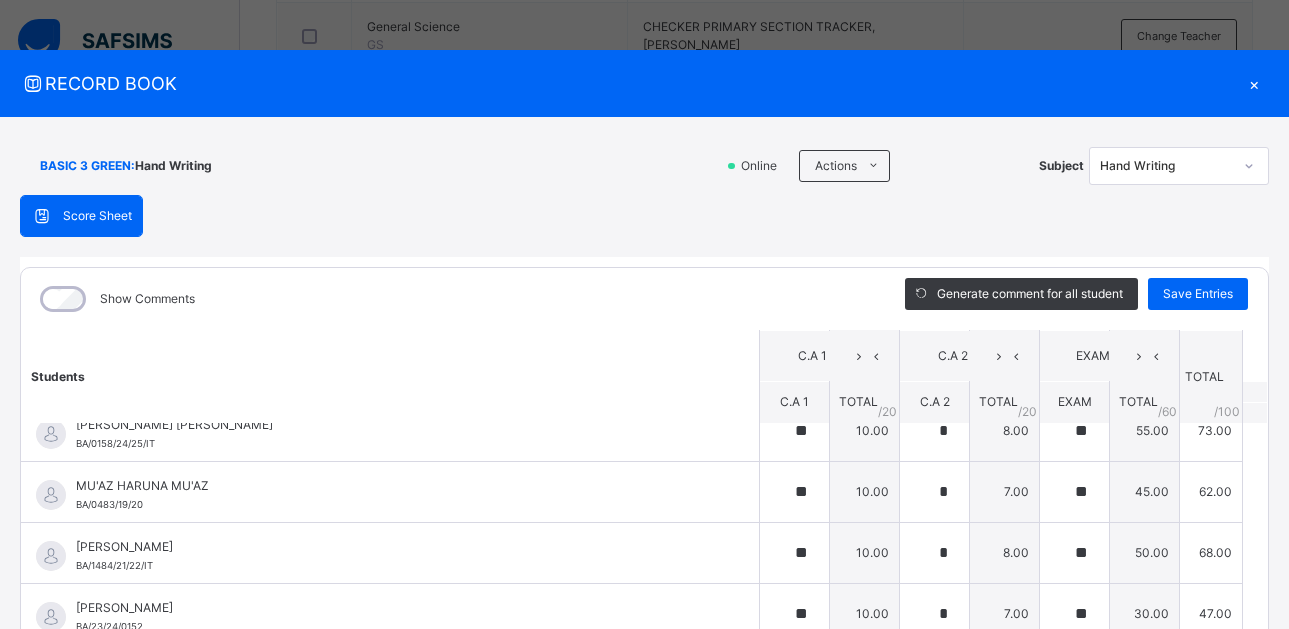 scroll, scrollTop: 917, scrollLeft: 0, axis: vertical 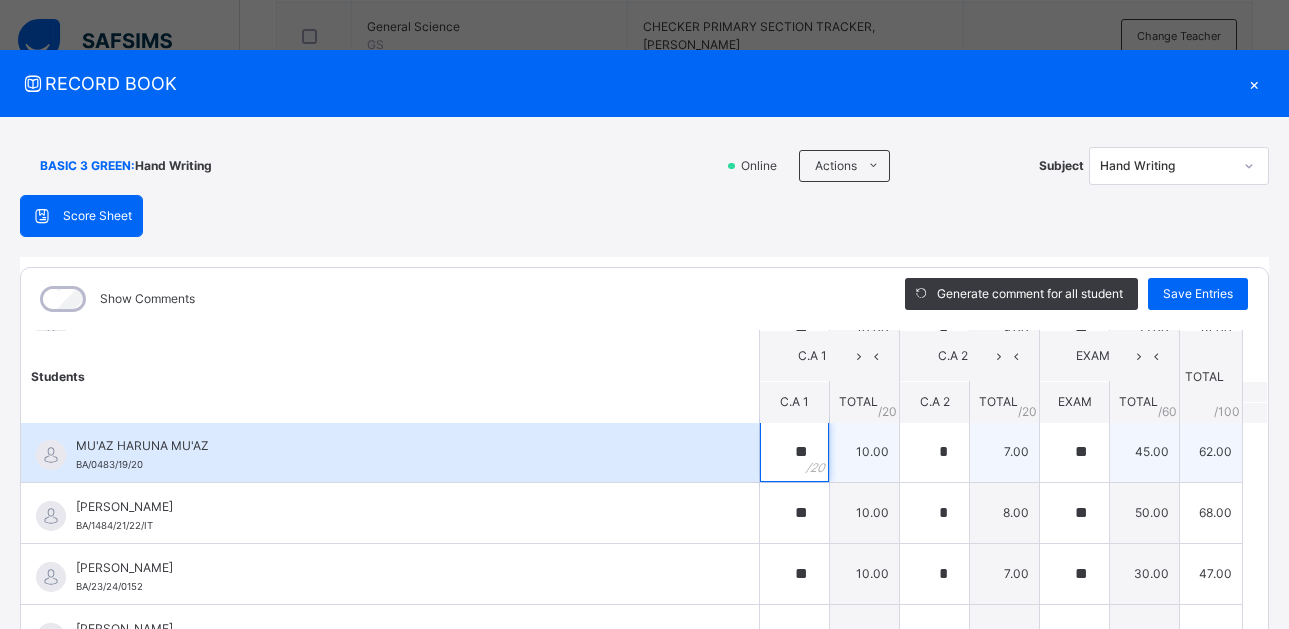 click on "**" at bounding box center [794, 452] 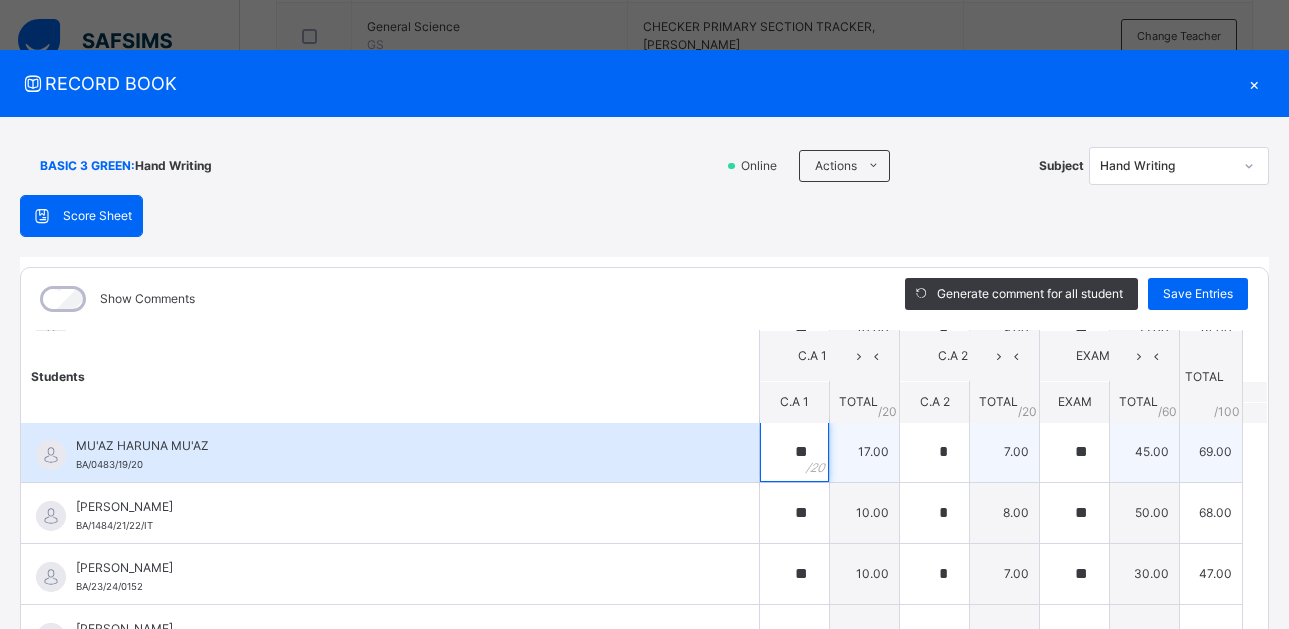 type on "**" 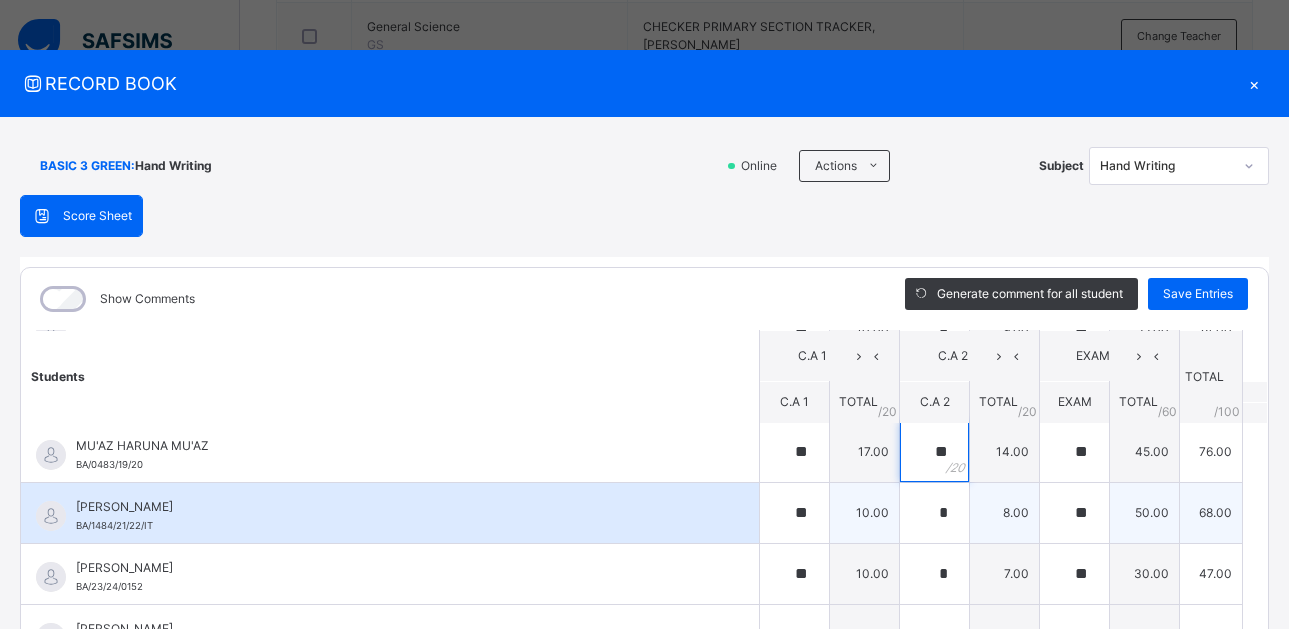 type on "**" 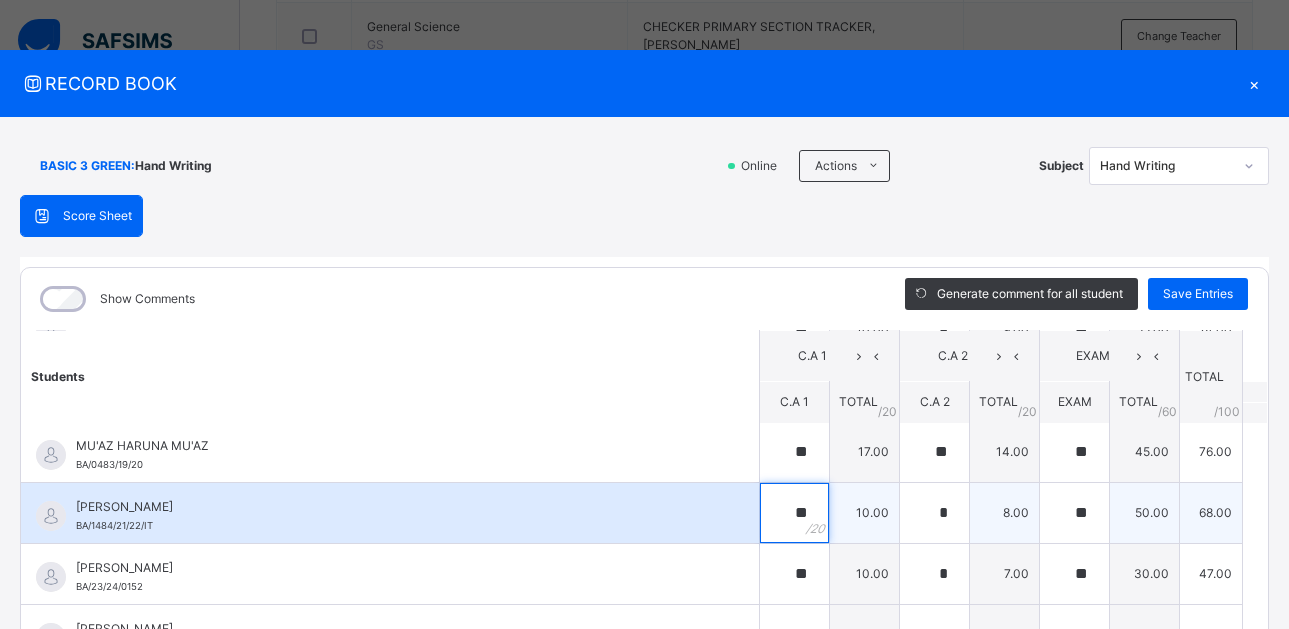 click on "**" at bounding box center [794, 513] 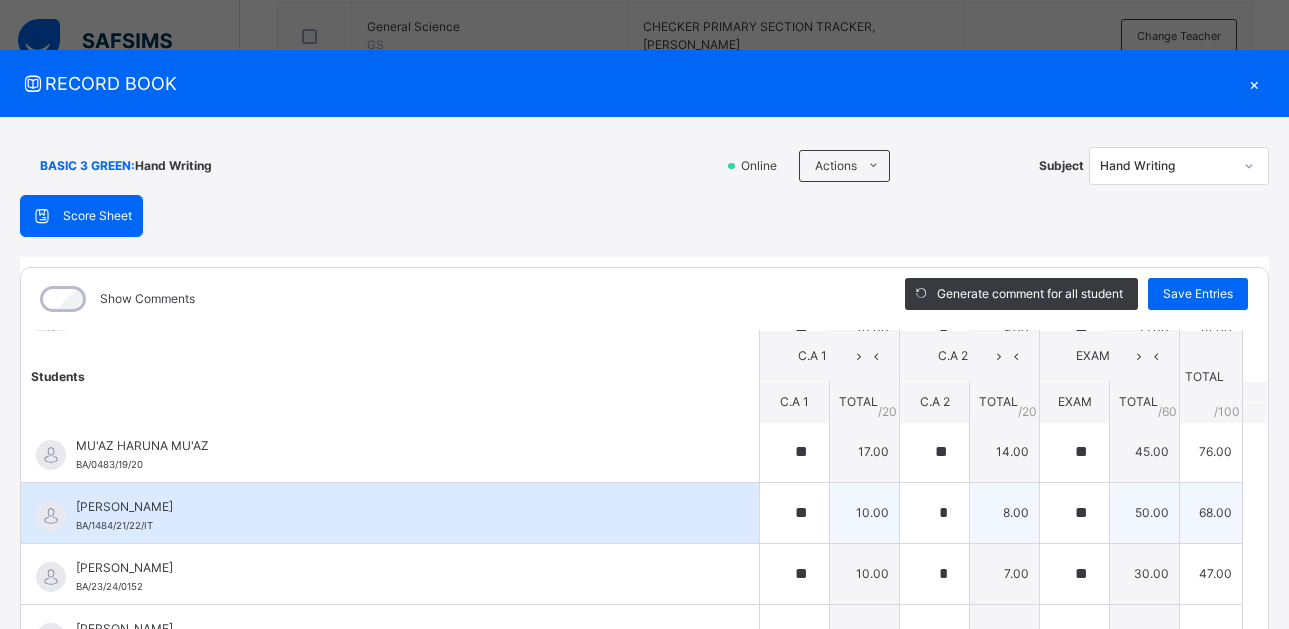 click on "MUHAMMAD ZAKARIYYA" at bounding box center [395, 507] 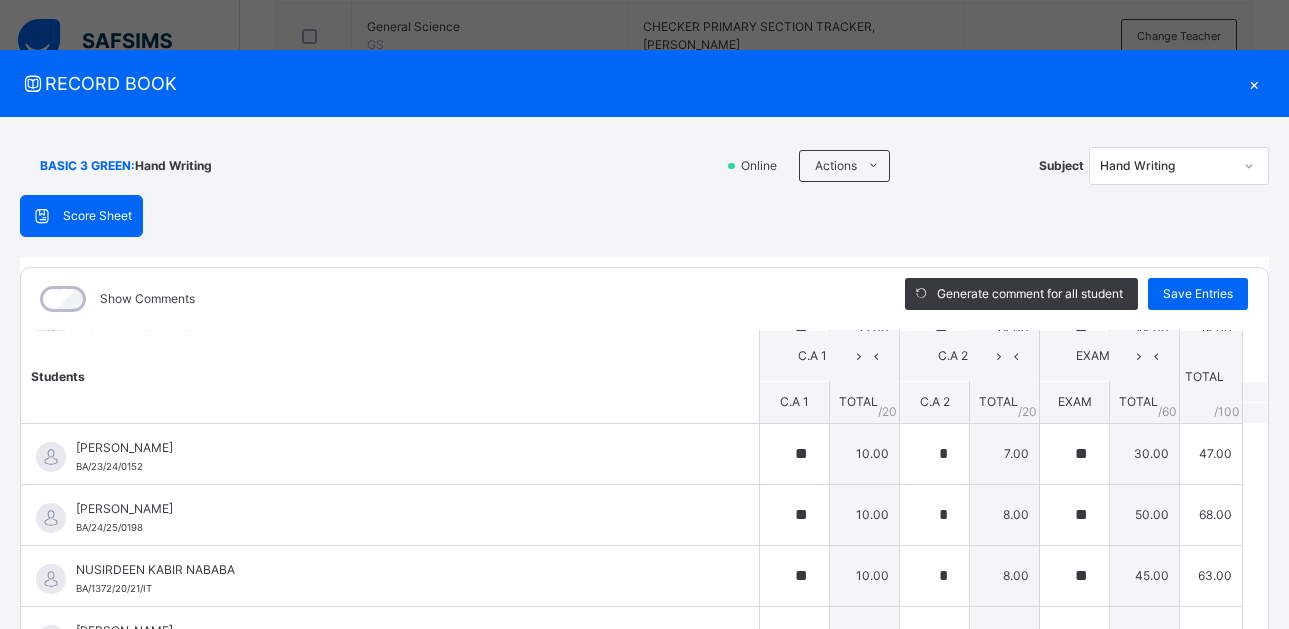scroll, scrollTop: 1058, scrollLeft: 0, axis: vertical 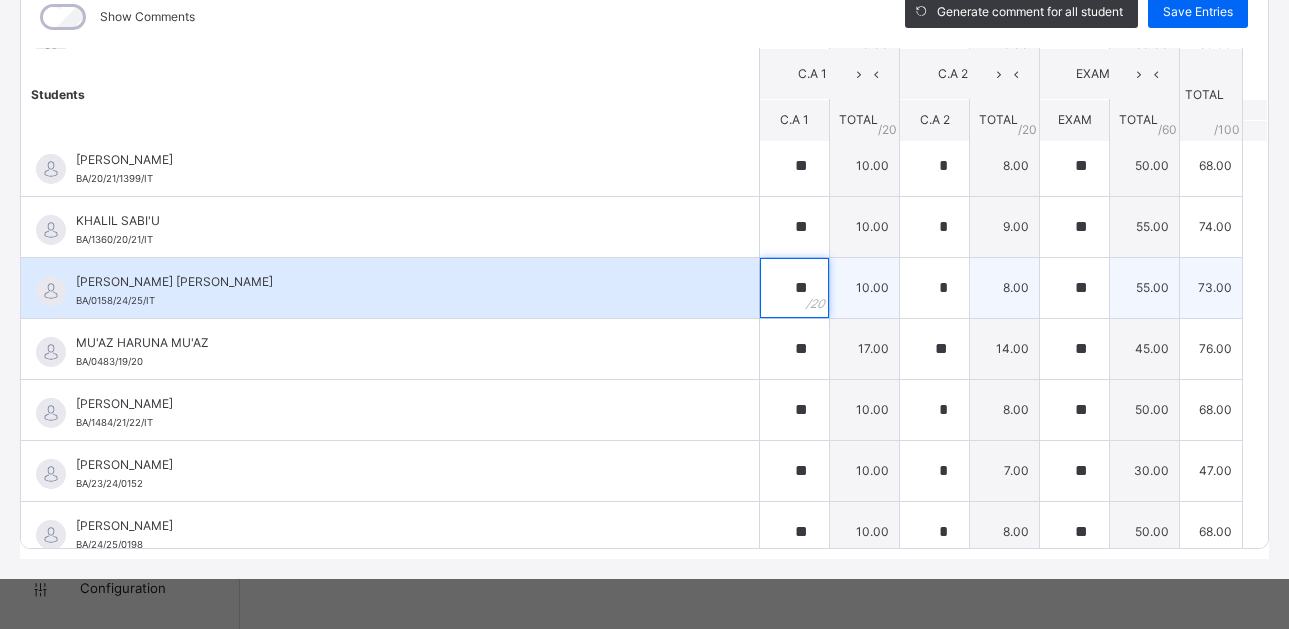click on "**" at bounding box center [794, 288] 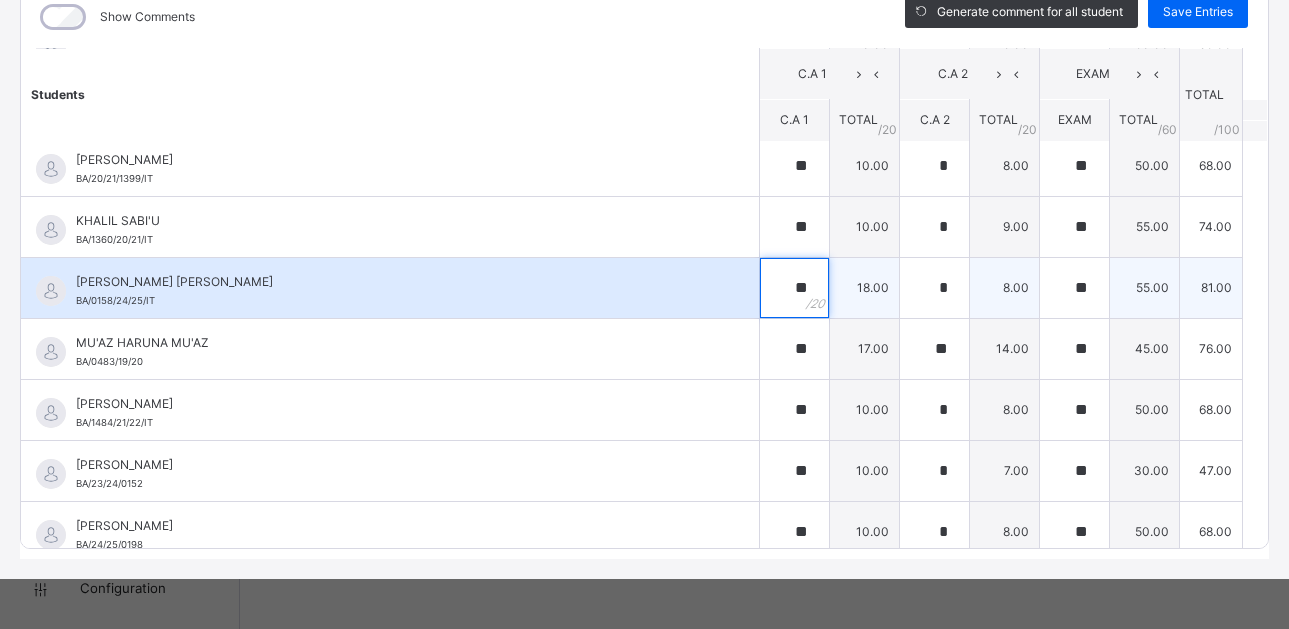 type on "**" 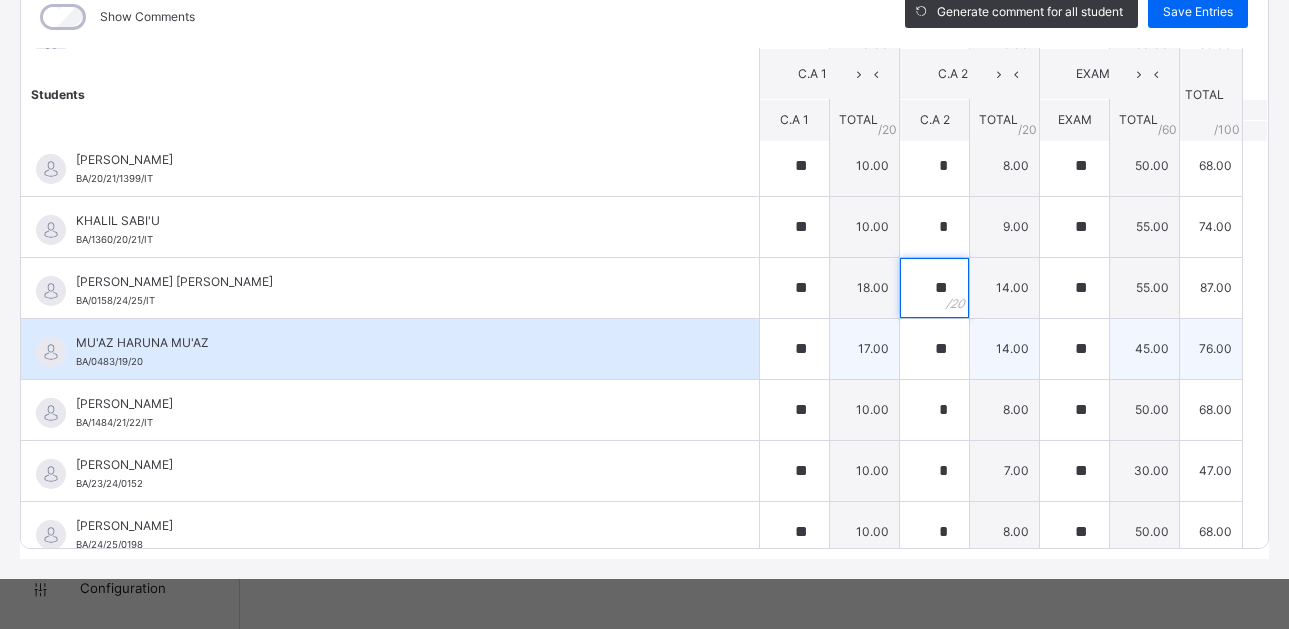 type on "**" 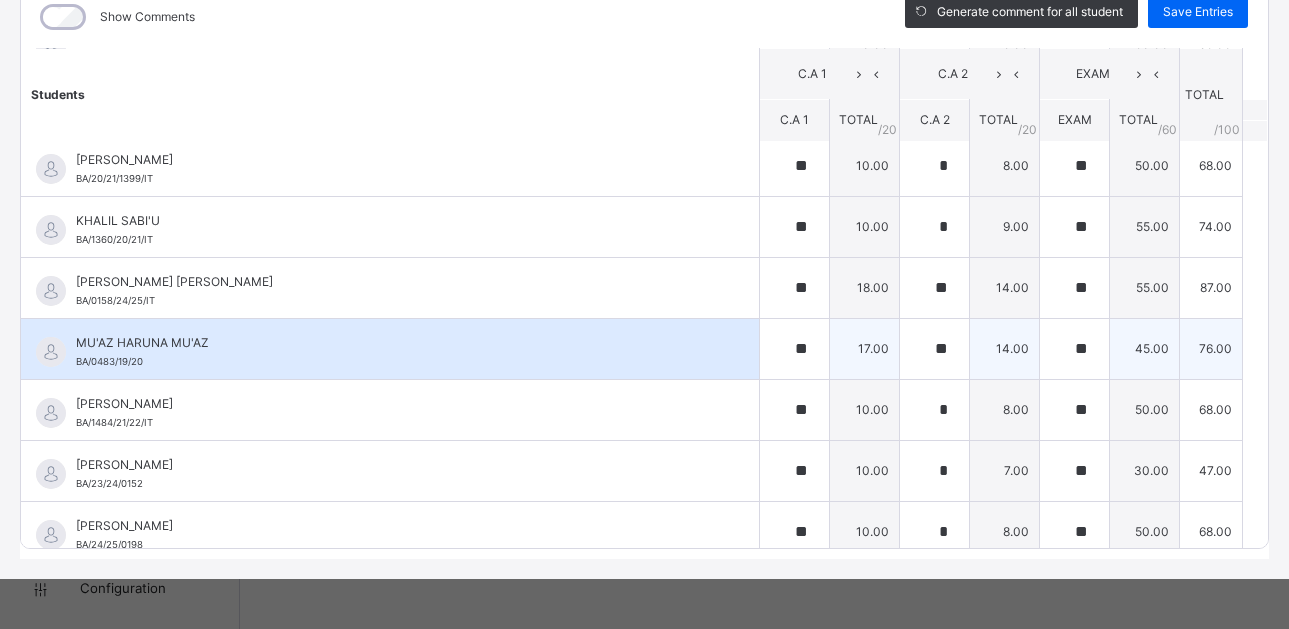 click on "MU'AZ HARUNA MU'AZ BA/0483/19/20" at bounding box center [390, 349] 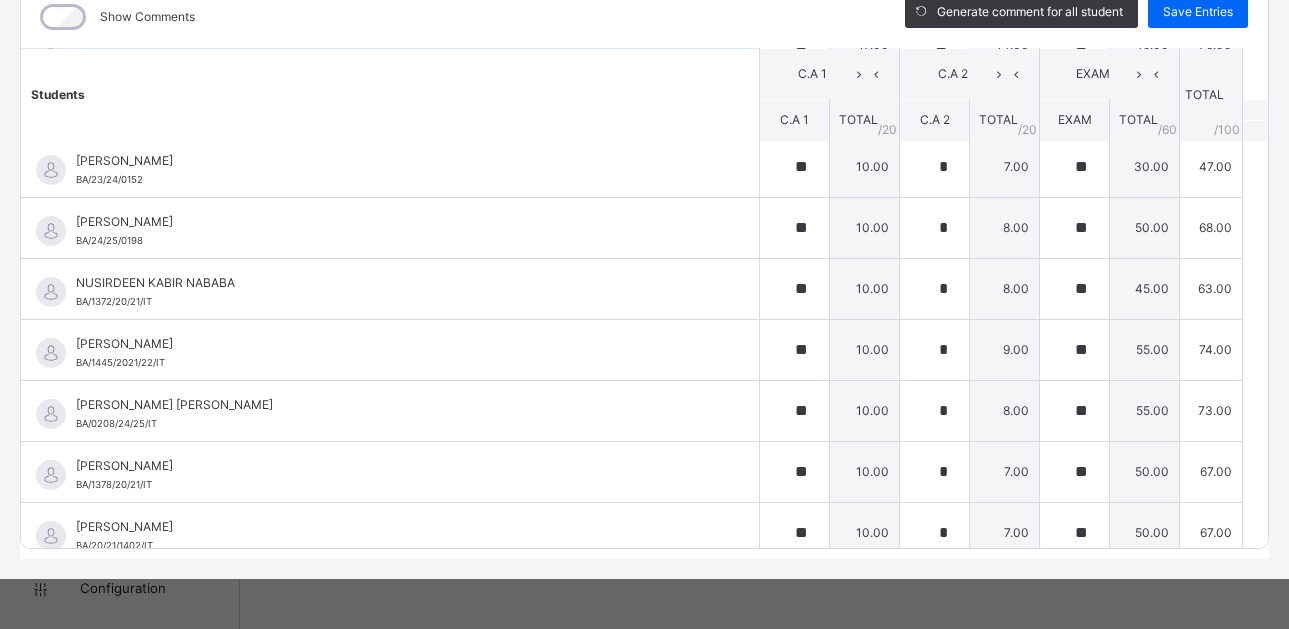 scroll, scrollTop: 1058, scrollLeft: 0, axis: vertical 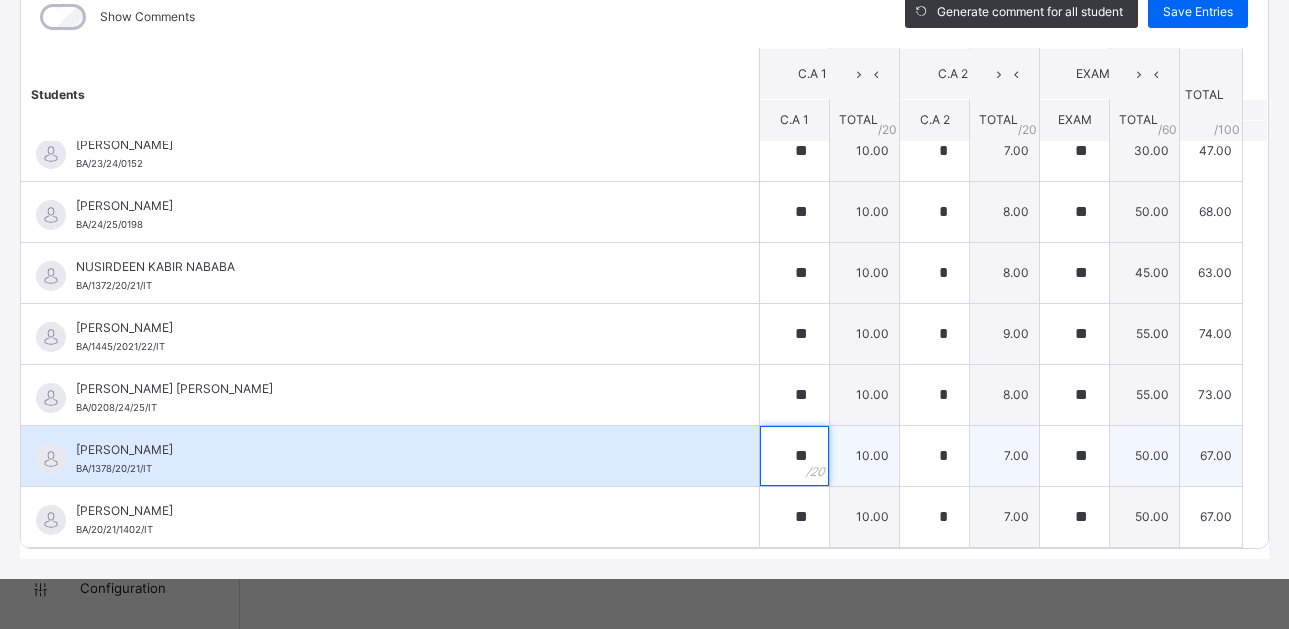 click on "**" at bounding box center [794, 456] 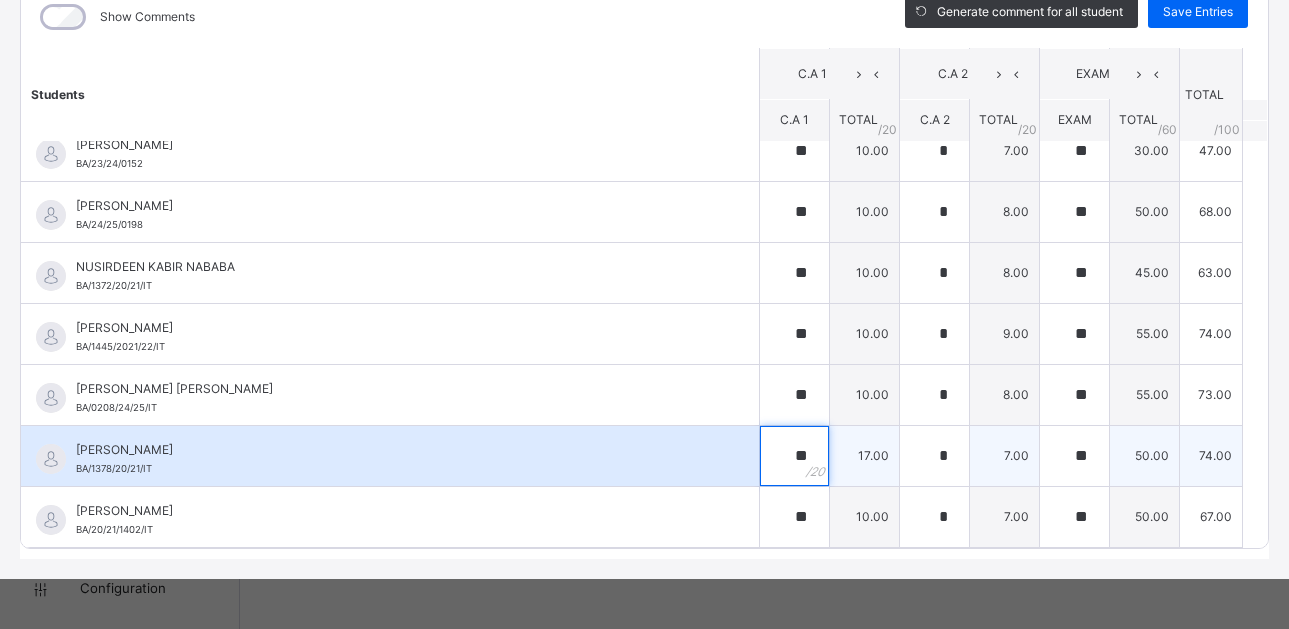 type on "**" 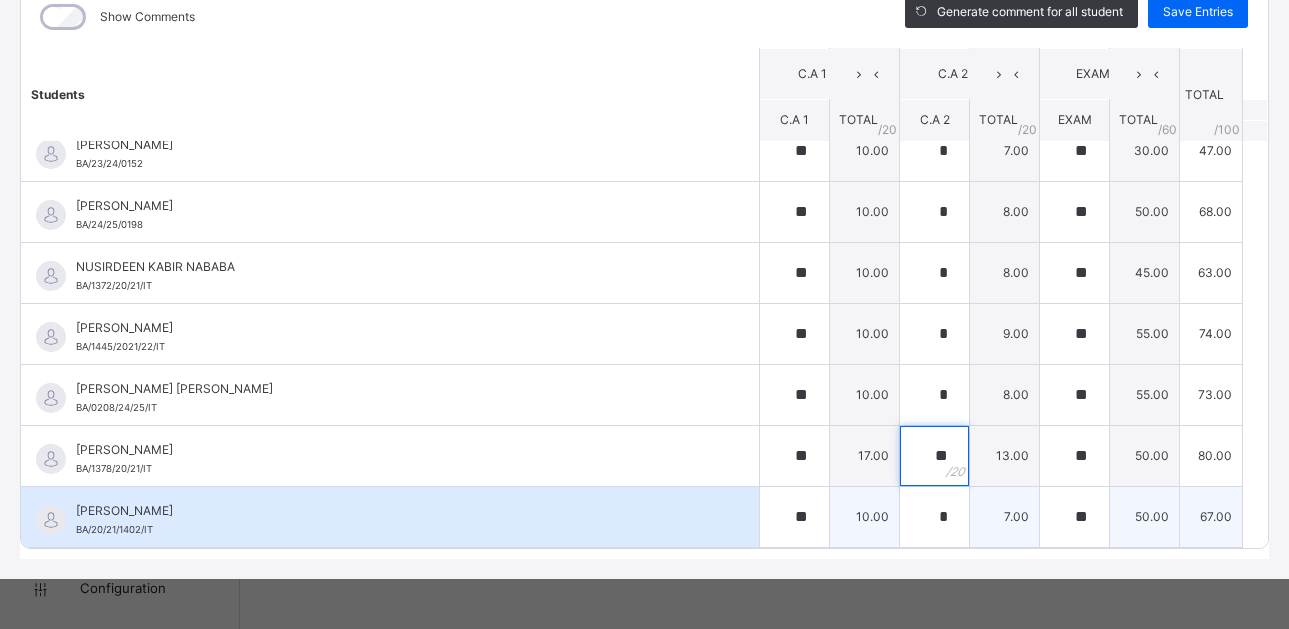 type on "**" 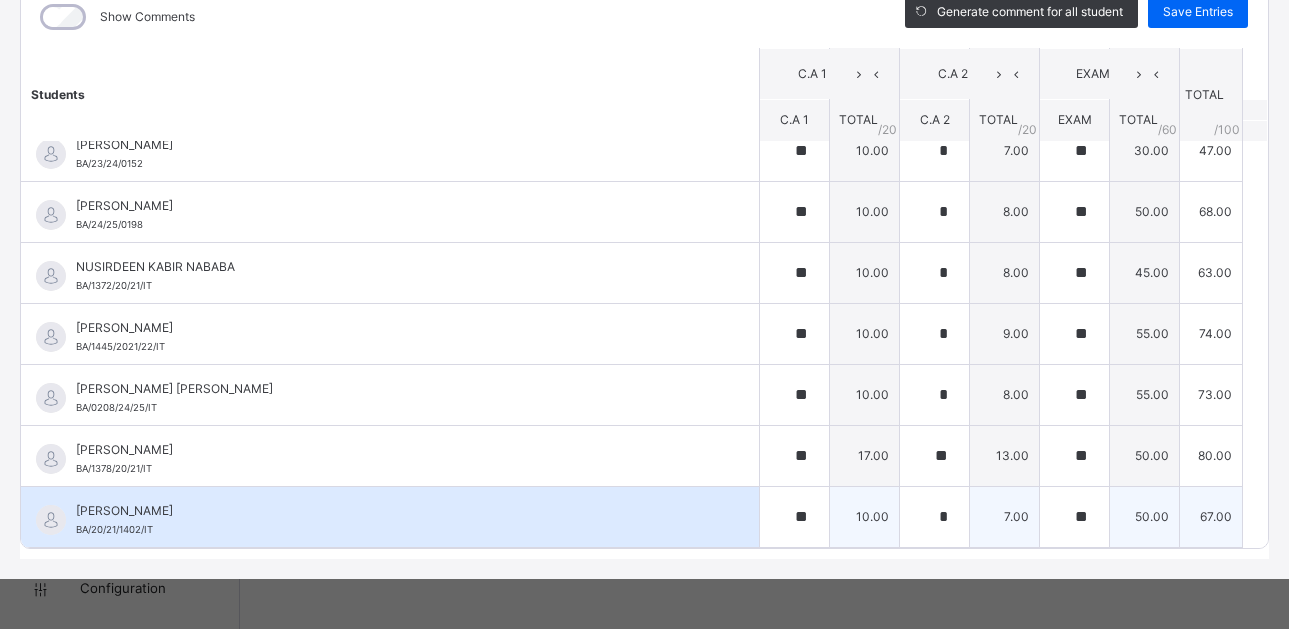 click on "ZARA SULAIMAN" at bounding box center (395, 511) 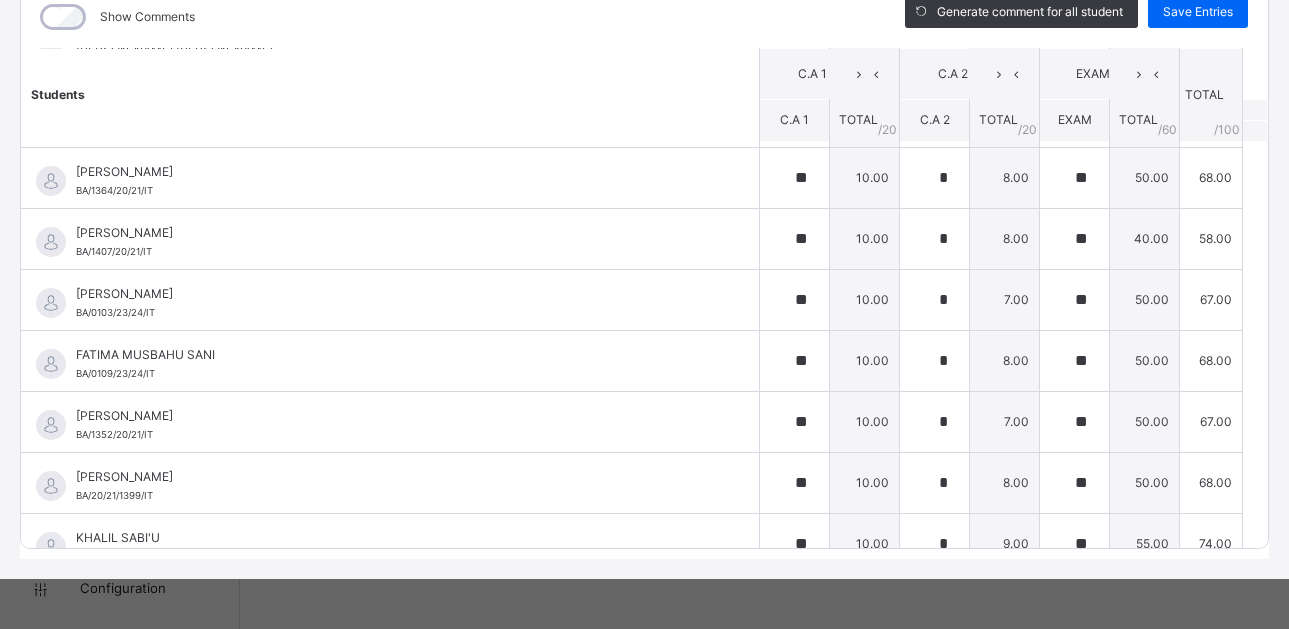 scroll, scrollTop: 418, scrollLeft: 0, axis: vertical 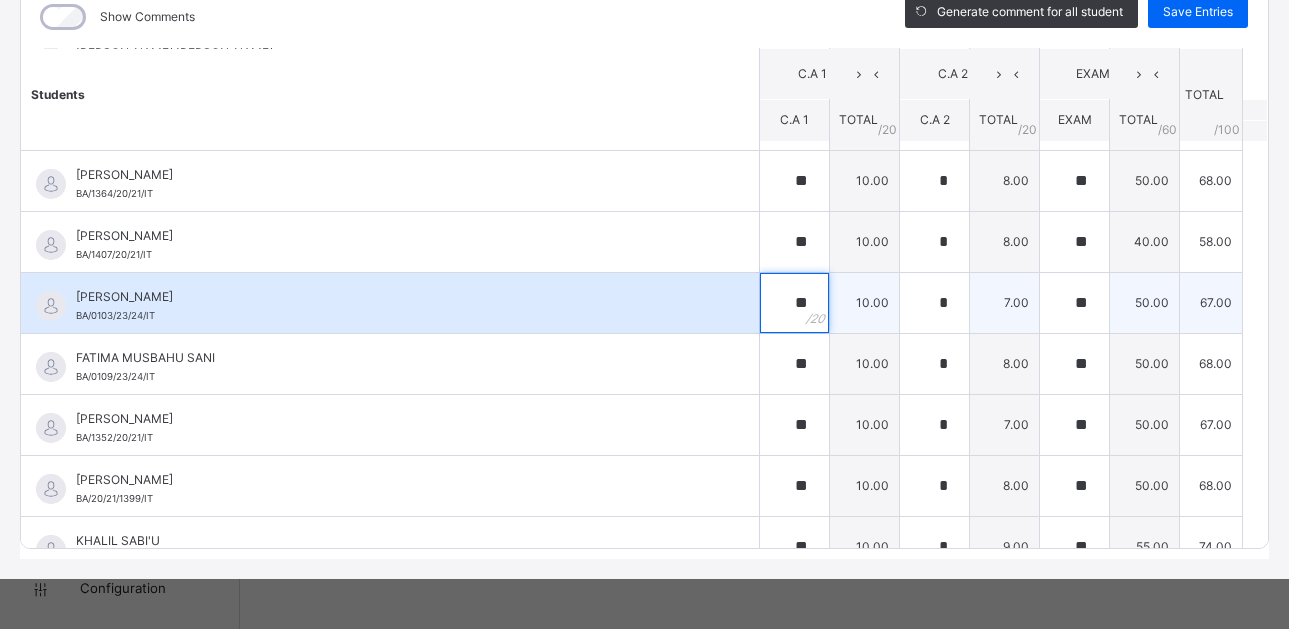 click on "**" at bounding box center [794, 303] 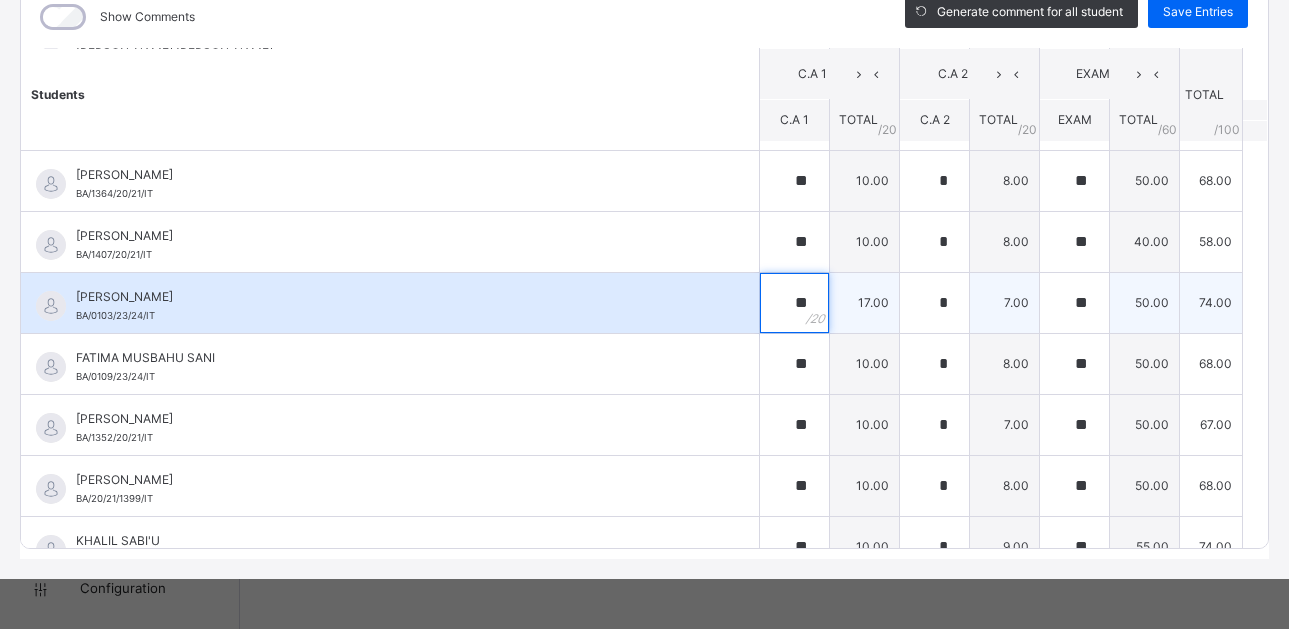 type on "**" 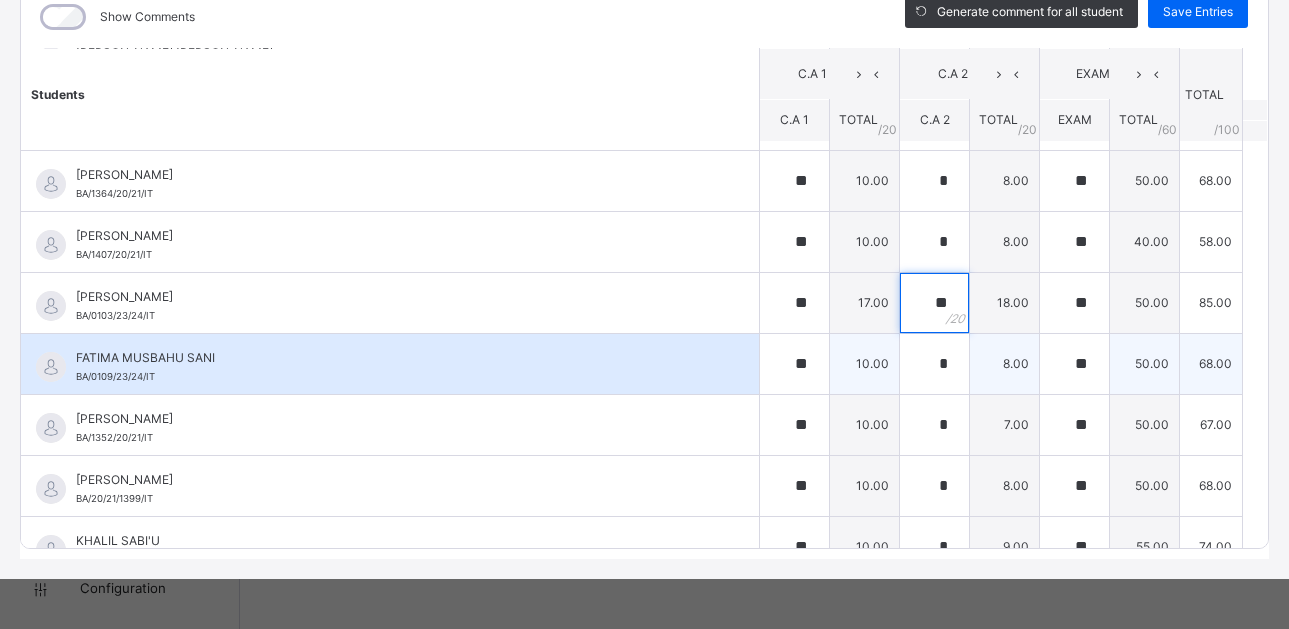 type on "**" 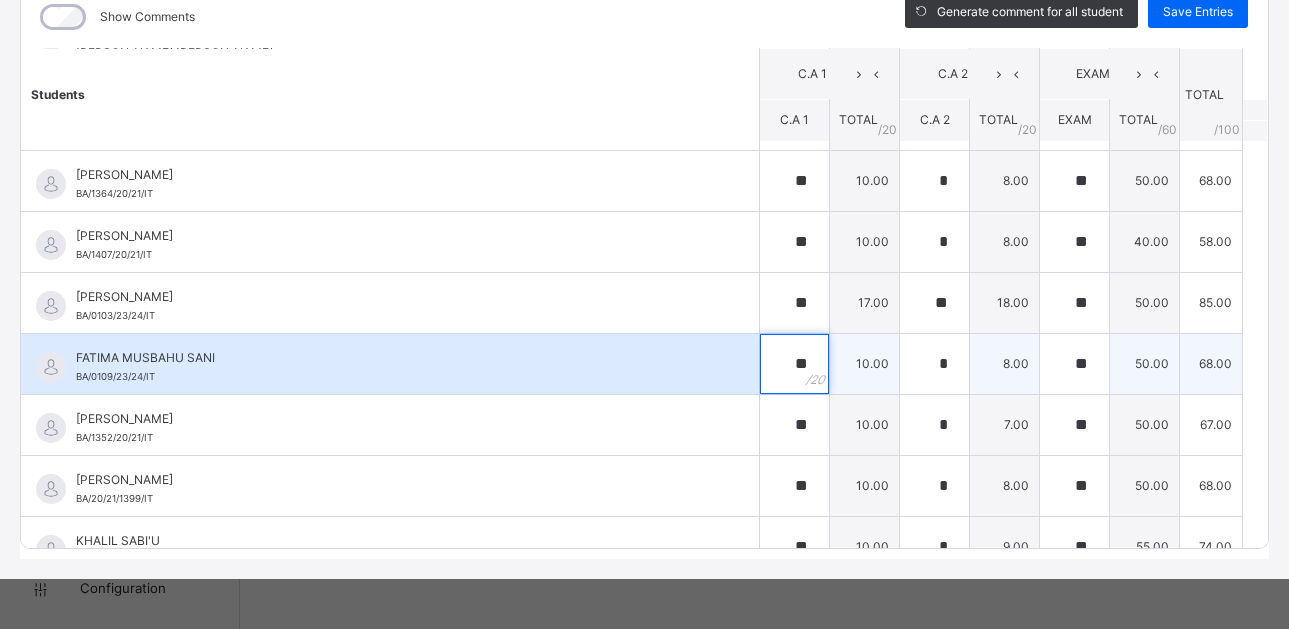 click on "**" at bounding box center (794, 364) 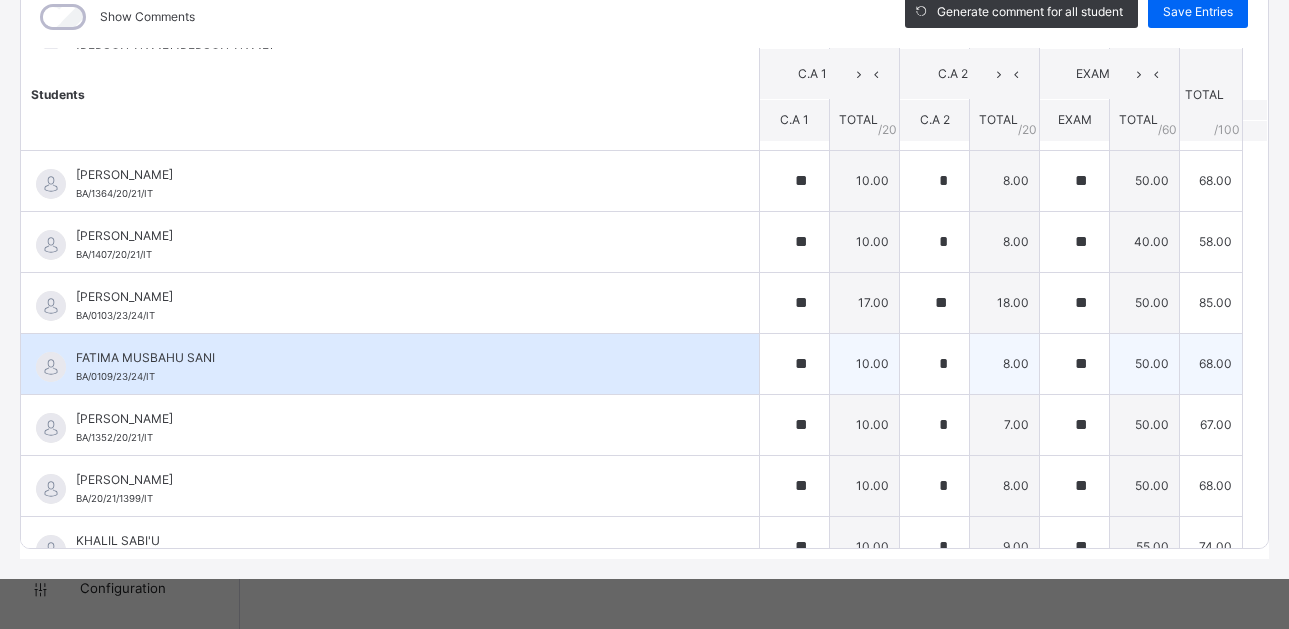 click on "FATIMA MUSBAHU SANI BA/0109/23/24/IT" at bounding box center (390, 364) 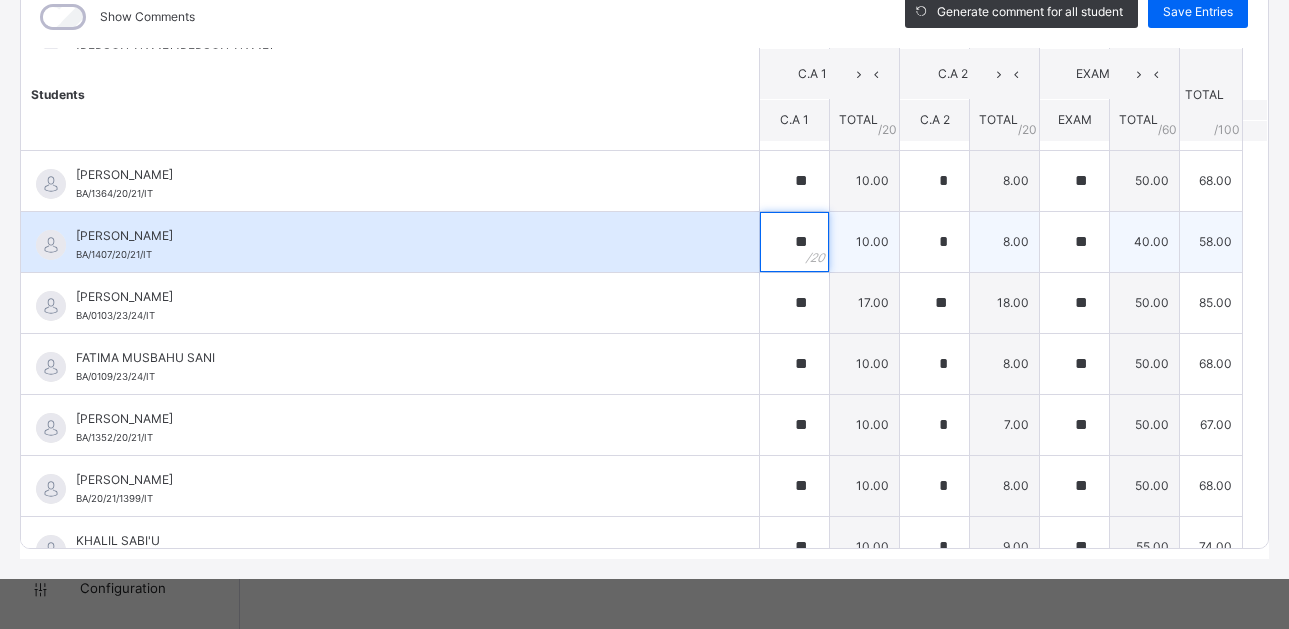 click on "**" at bounding box center [794, 242] 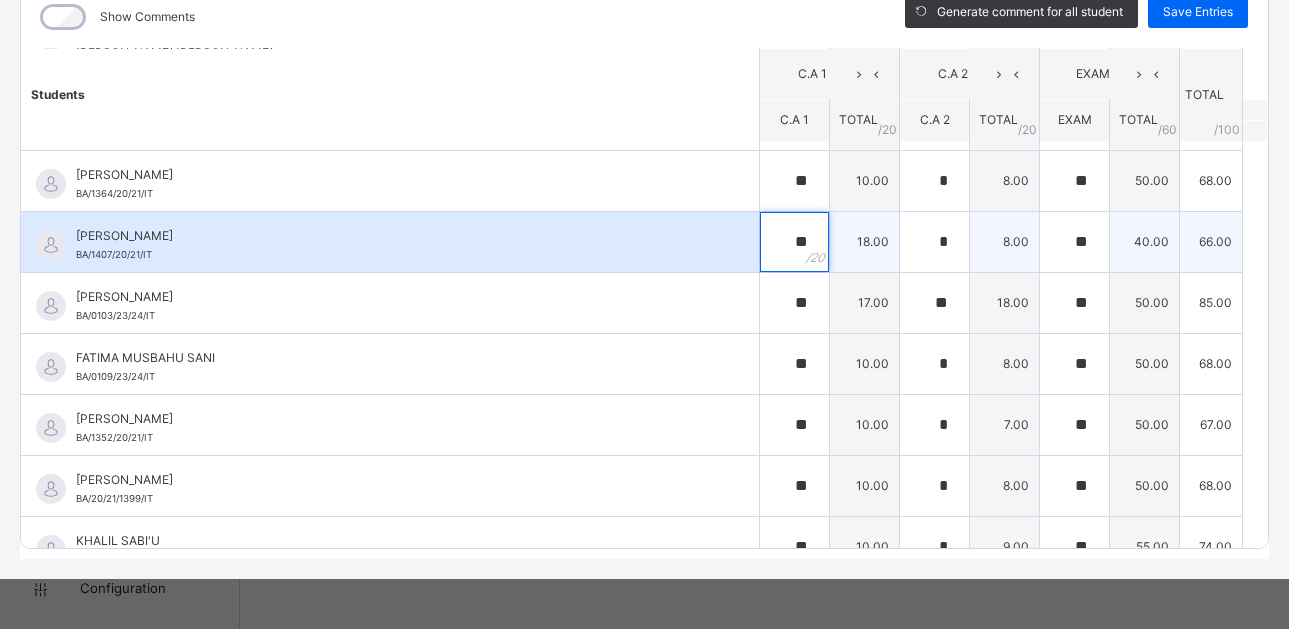 type on "**" 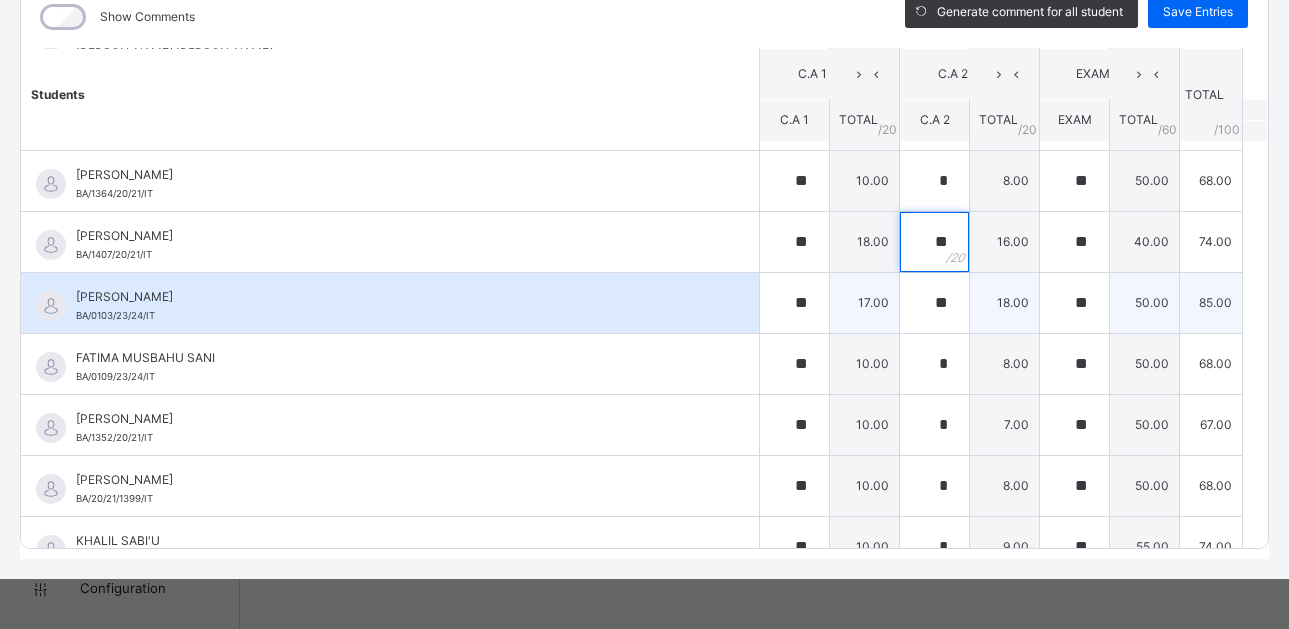 type on "**" 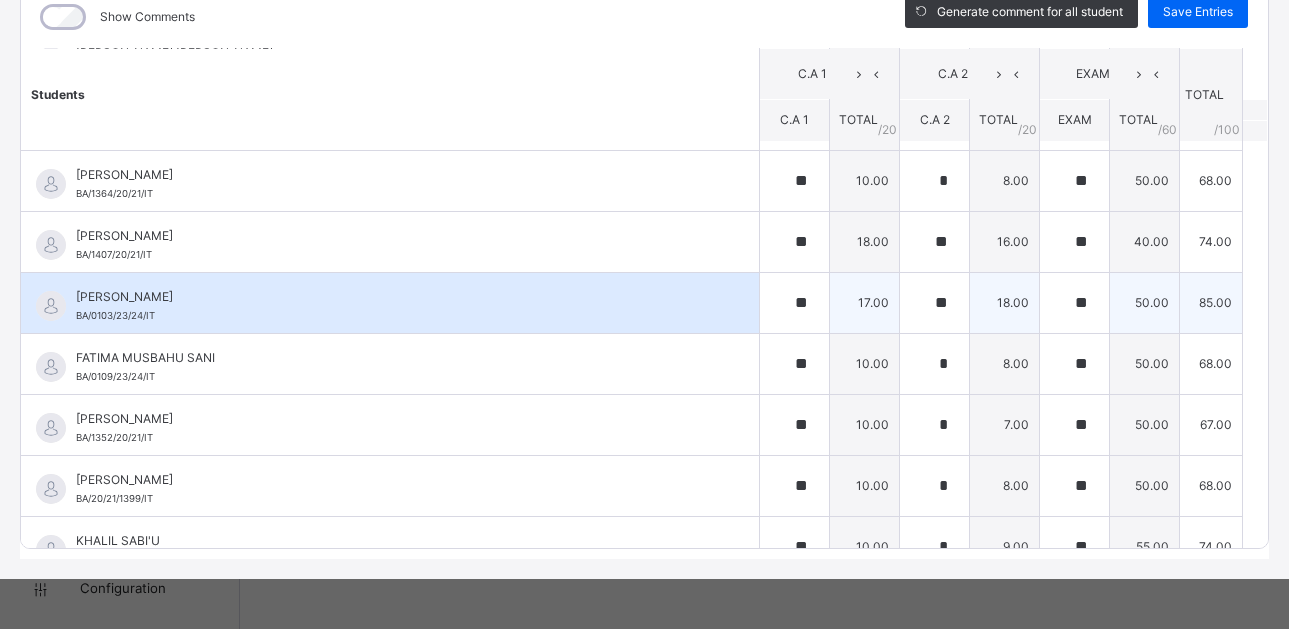 click on "FATIMA MUKHTAR MUSA BA/0103/23/24/IT" at bounding box center (390, 303) 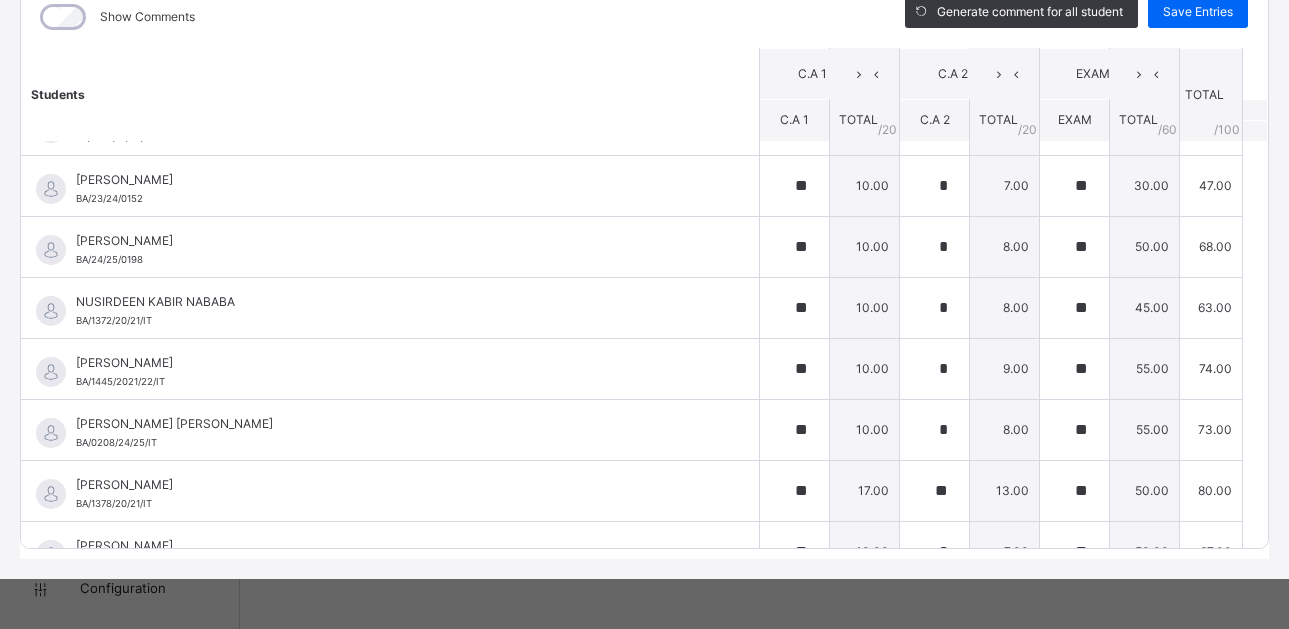 scroll, scrollTop: 1058, scrollLeft: 0, axis: vertical 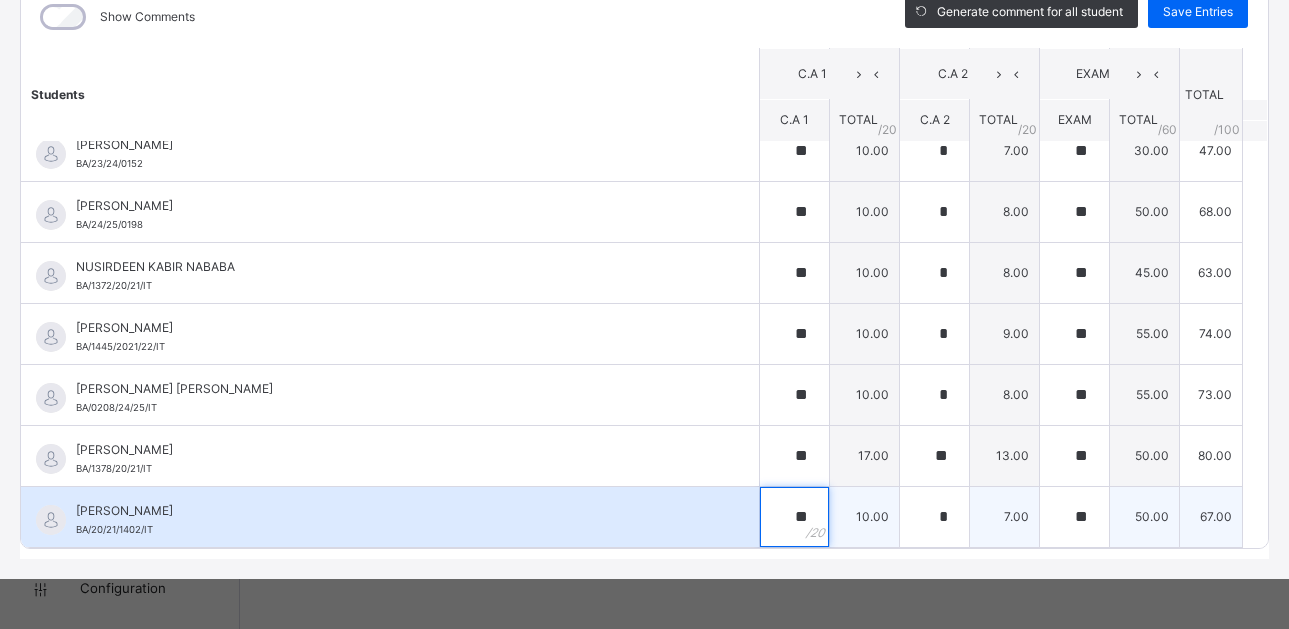 click on "**" at bounding box center [794, 517] 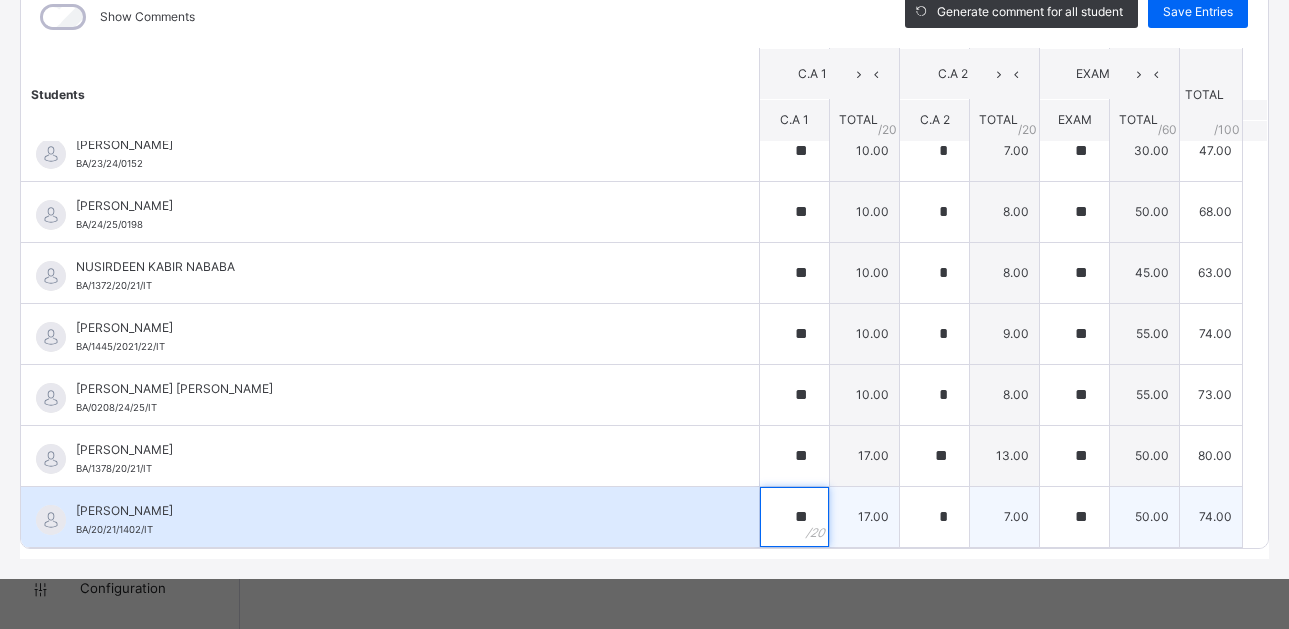 type on "**" 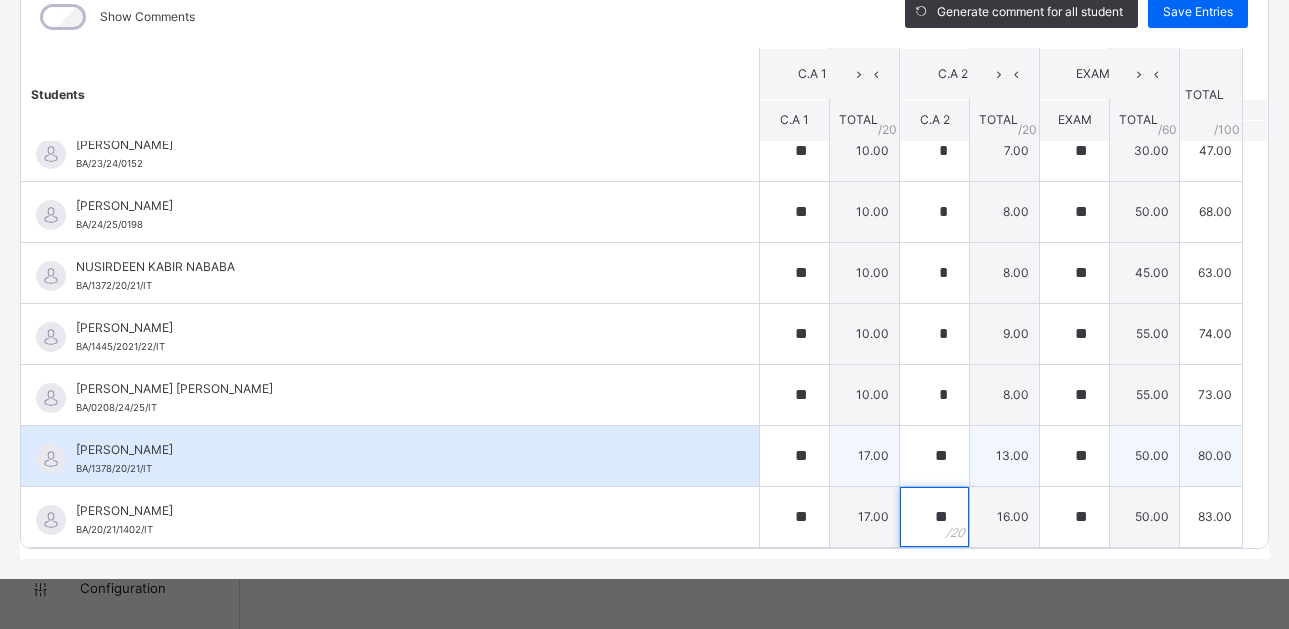 type on "**" 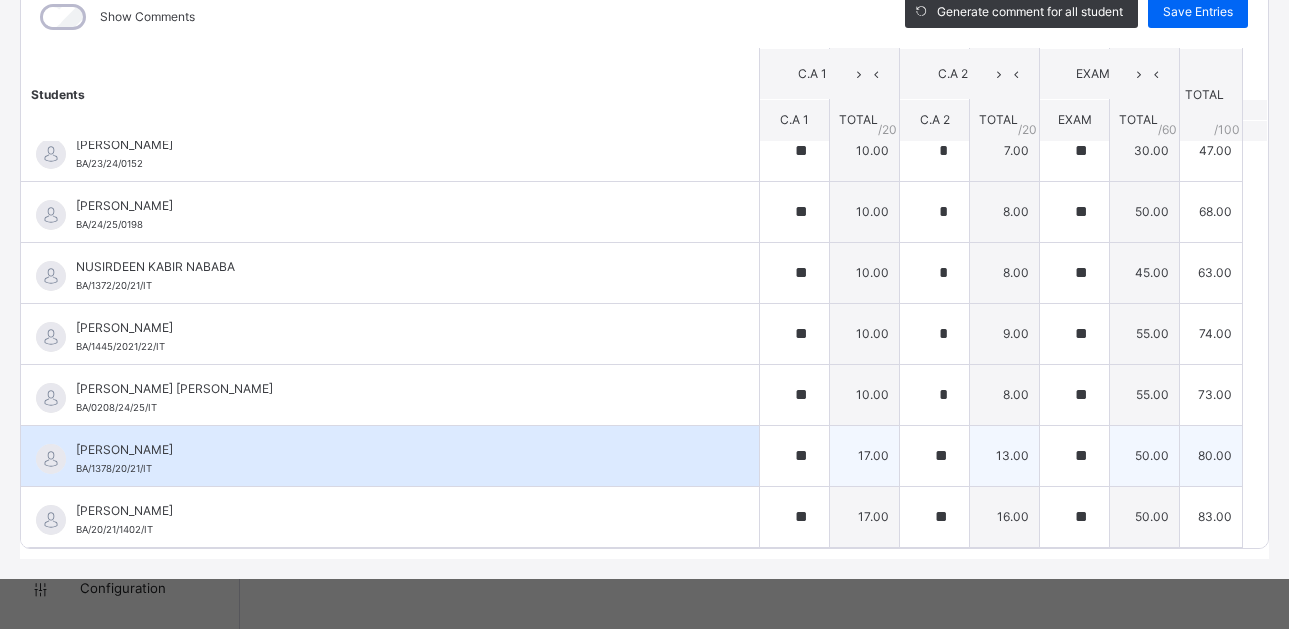 click on "USMAN ABBAS" at bounding box center [395, 450] 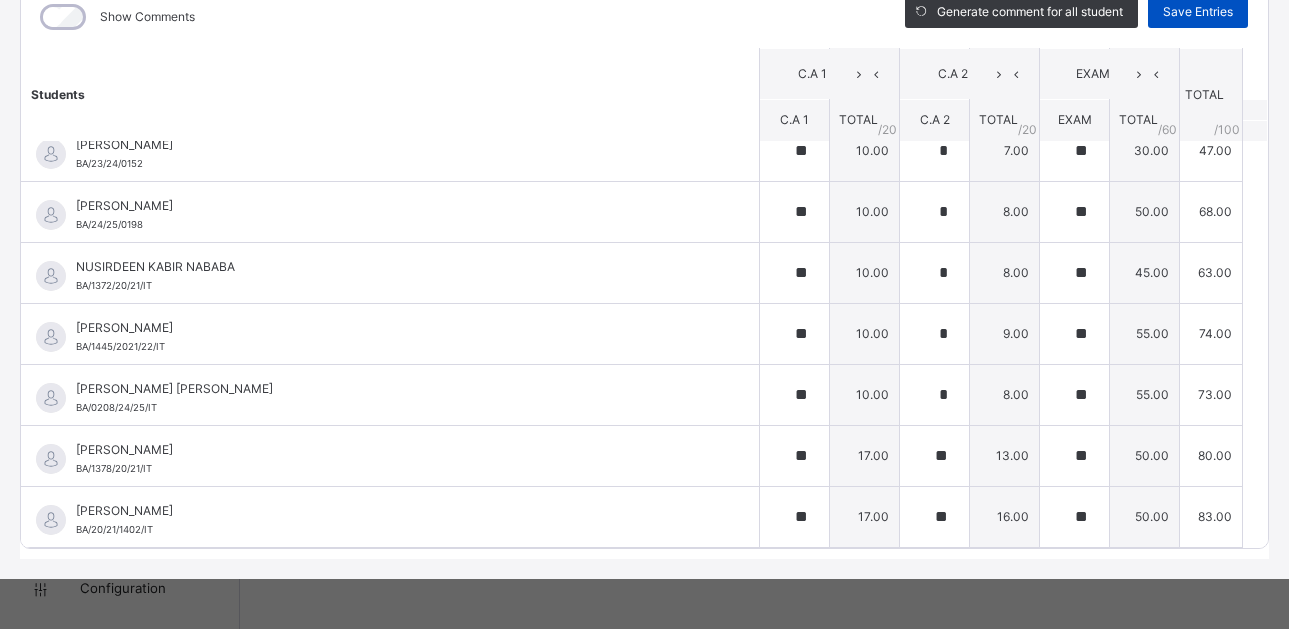 click on "Save Entries" at bounding box center (1198, 12) 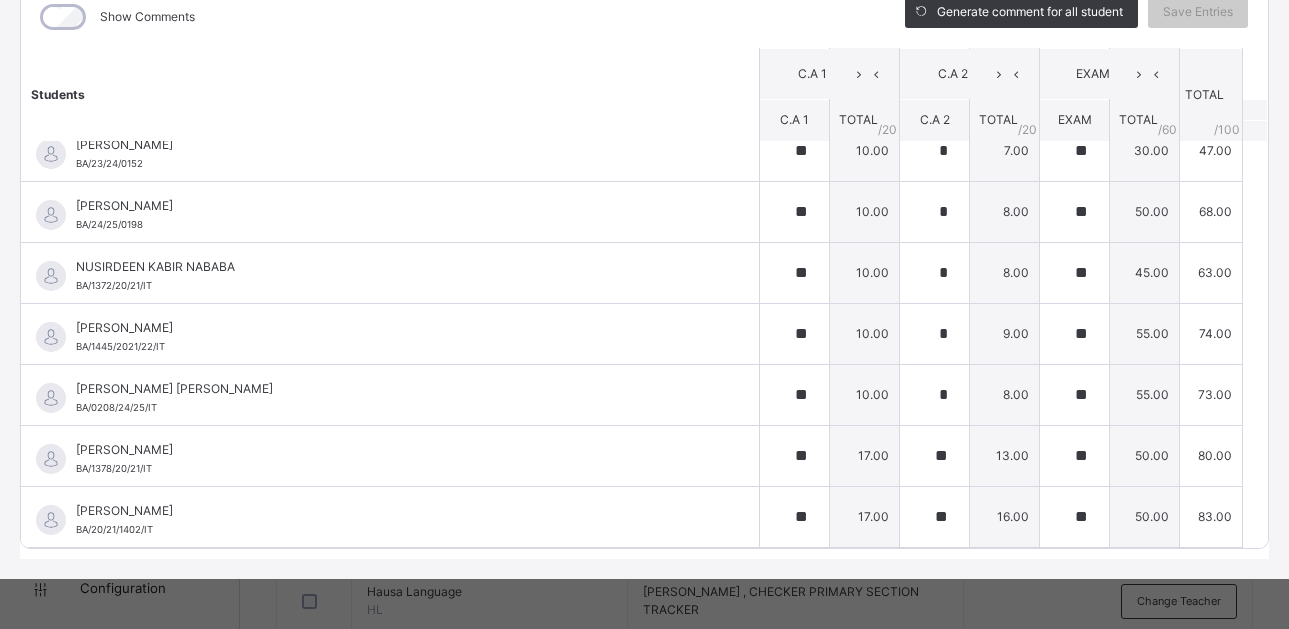 scroll, scrollTop: 1077, scrollLeft: 0, axis: vertical 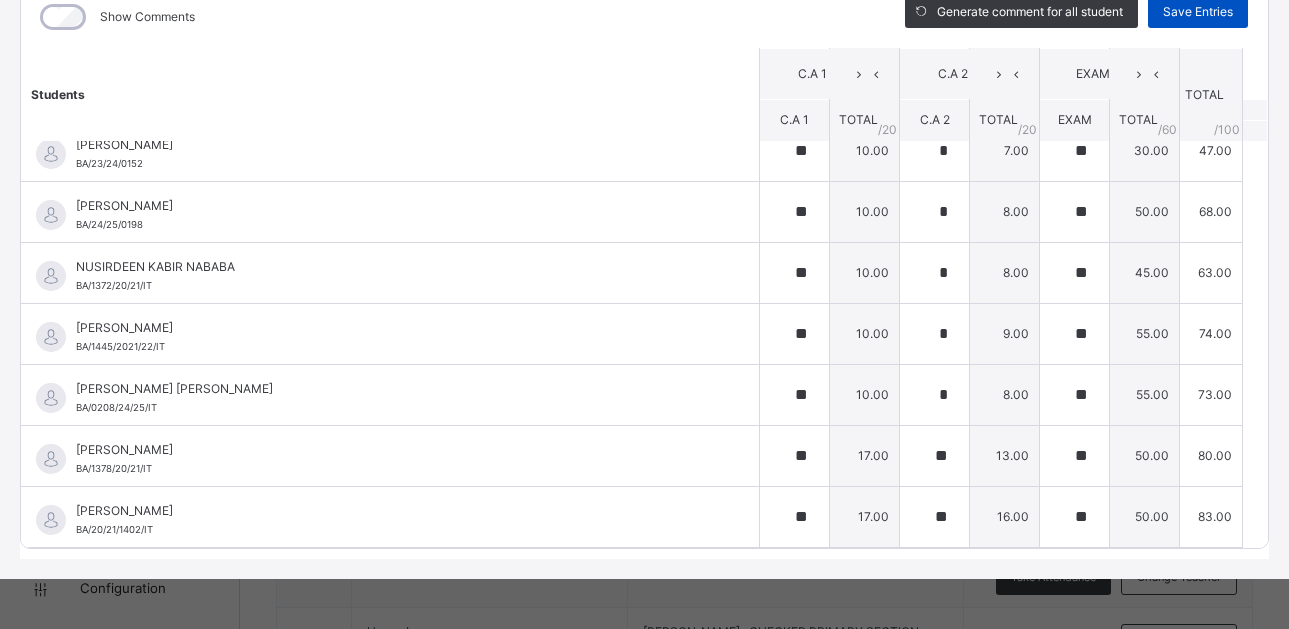 click on "Save Entries" at bounding box center (1198, 12) 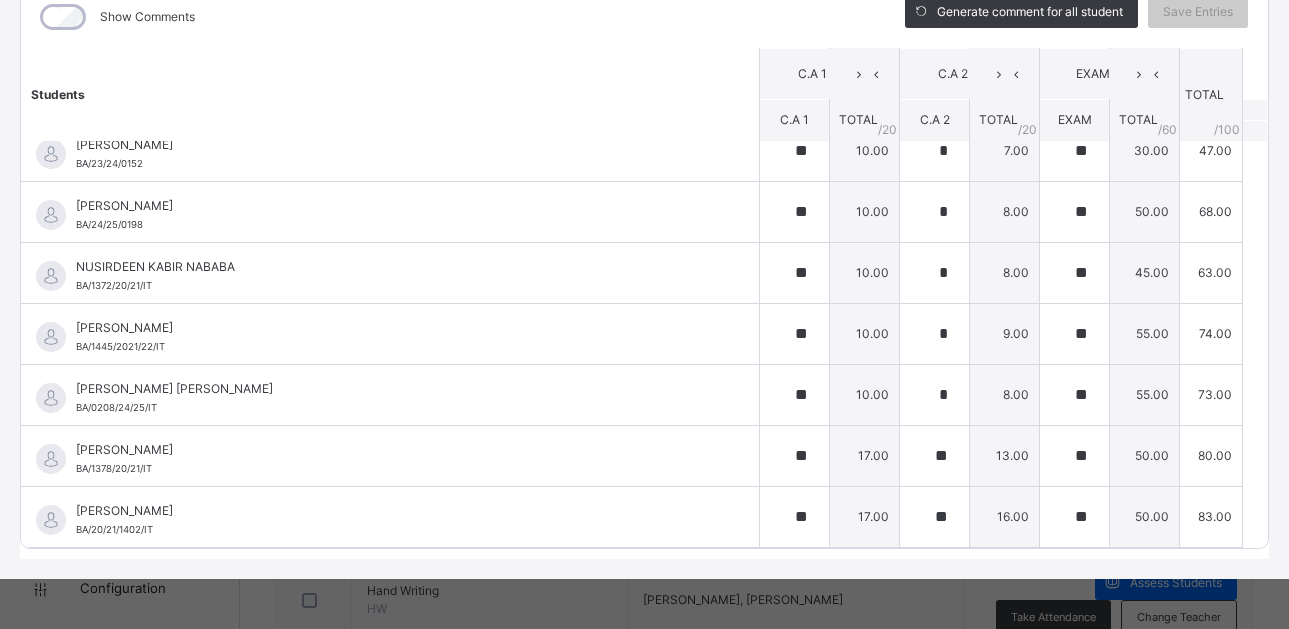 scroll, scrollTop: 997, scrollLeft: 0, axis: vertical 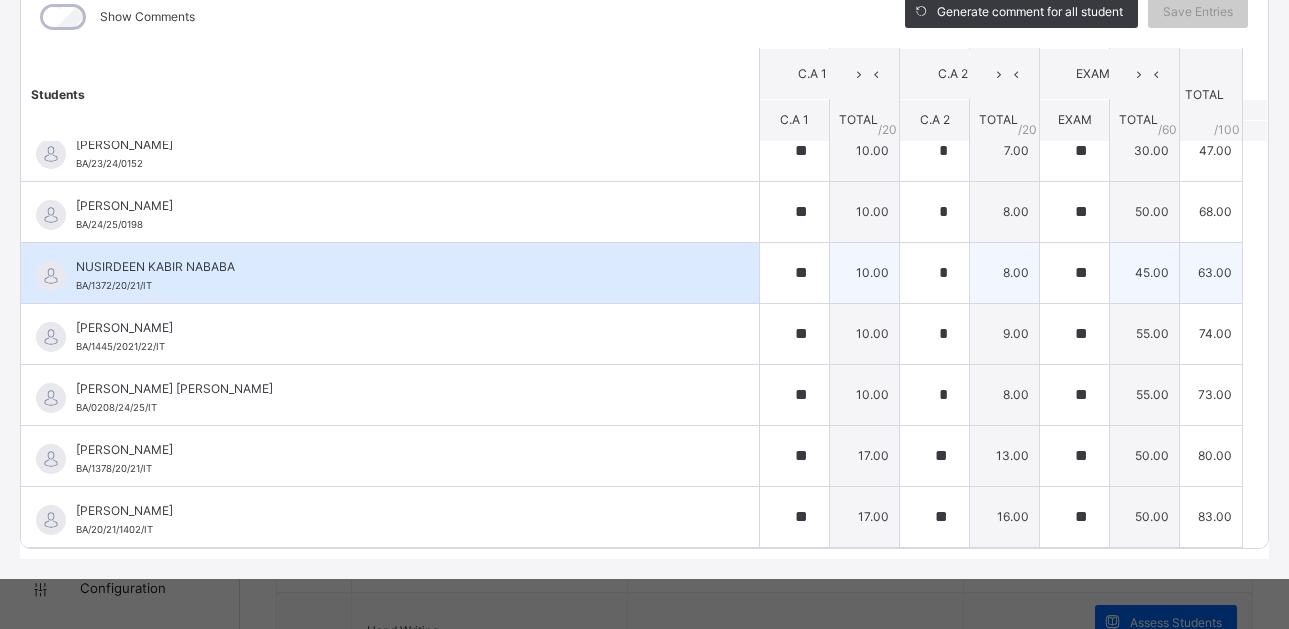 click on "NUSIRDEEN KABIR NABABA BA/1372/20/21/IT" at bounding box center [390, 273] 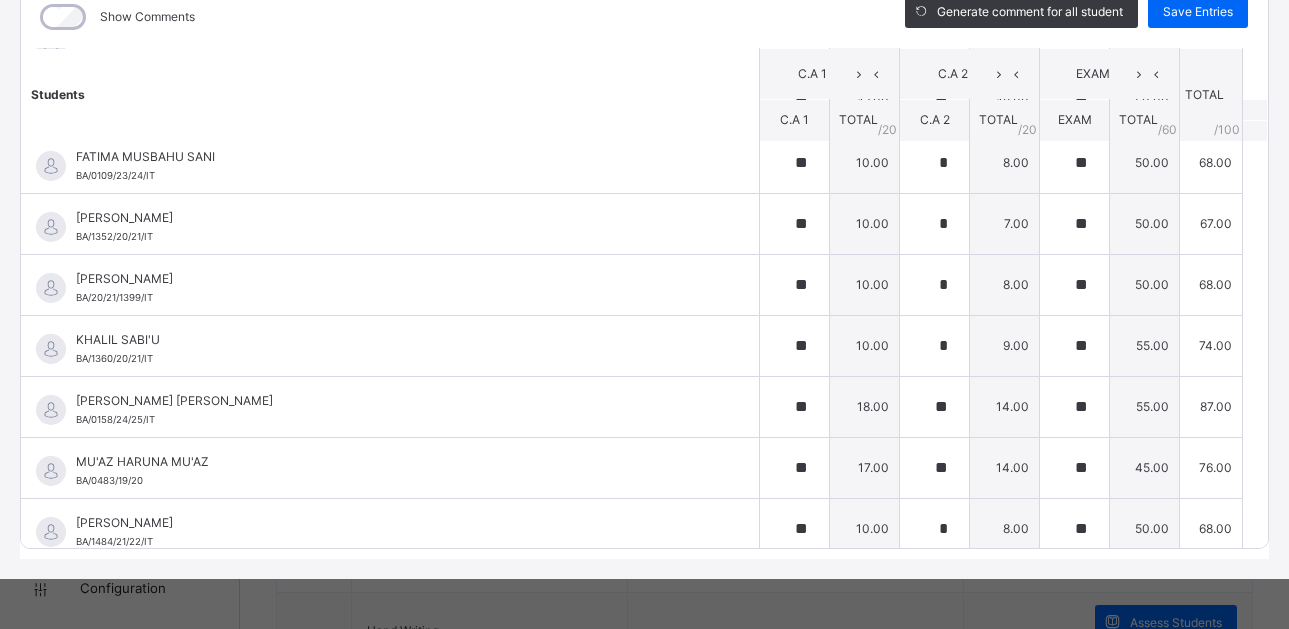 scroll, scrollTop: 618, scrollLeft: 0, axis: vertical 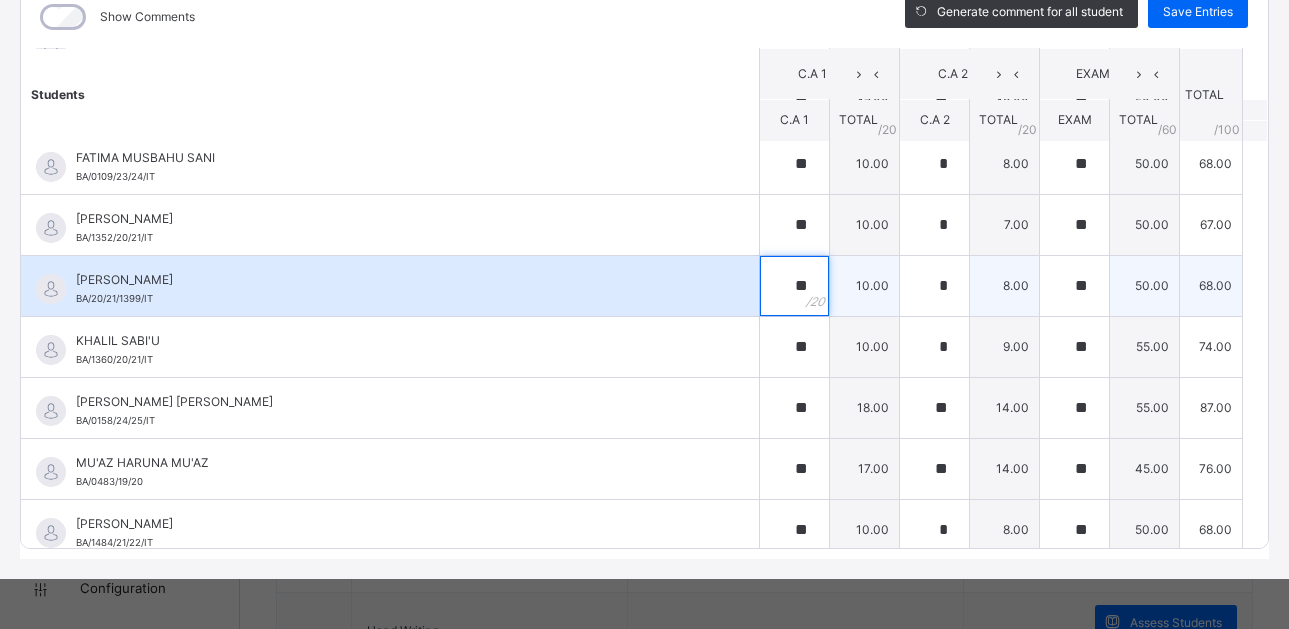 click on "**" at bounding box center [794, 286] 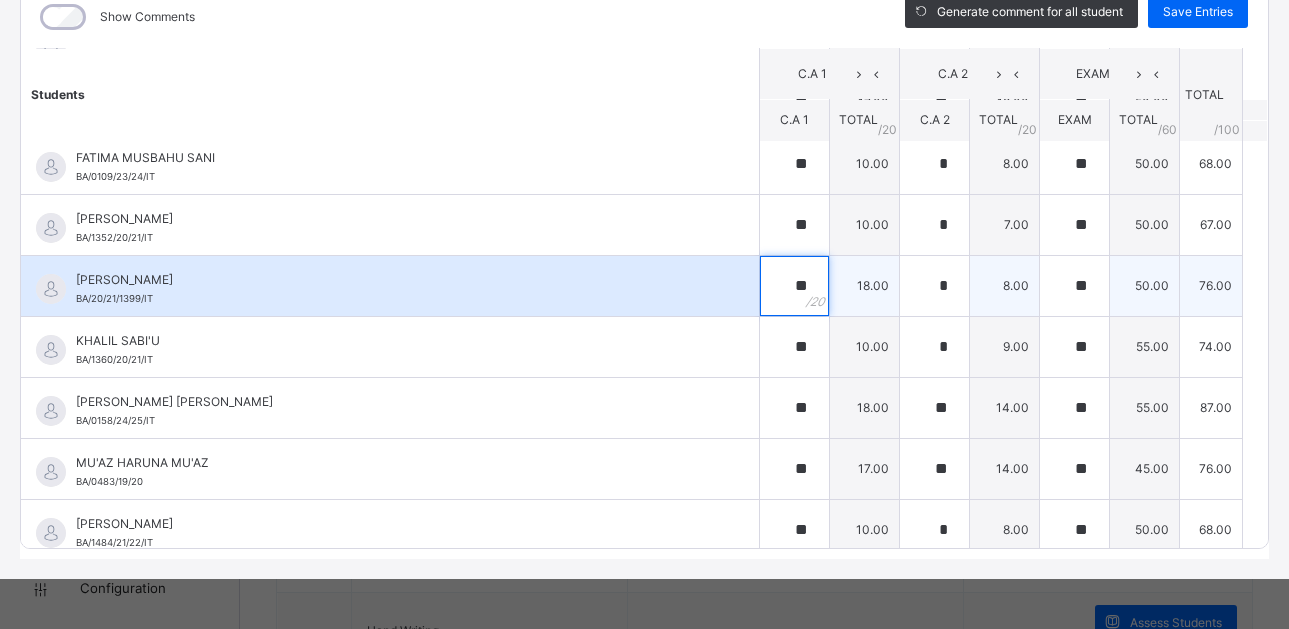 type on "**" 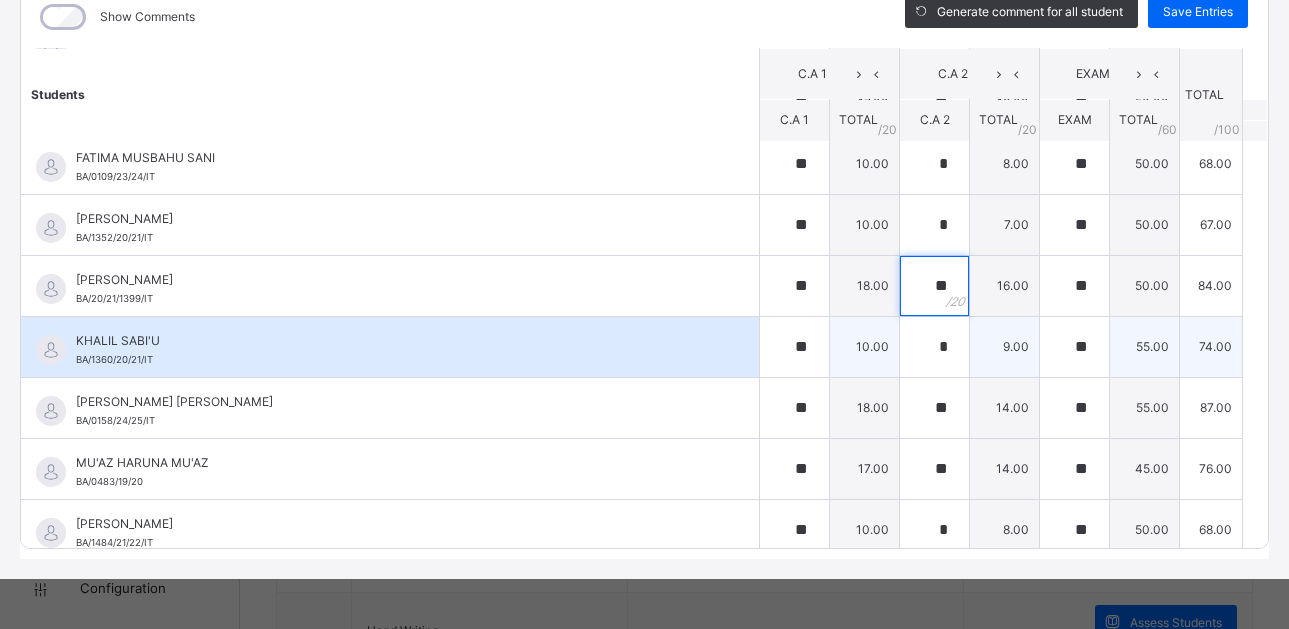 type on "**" 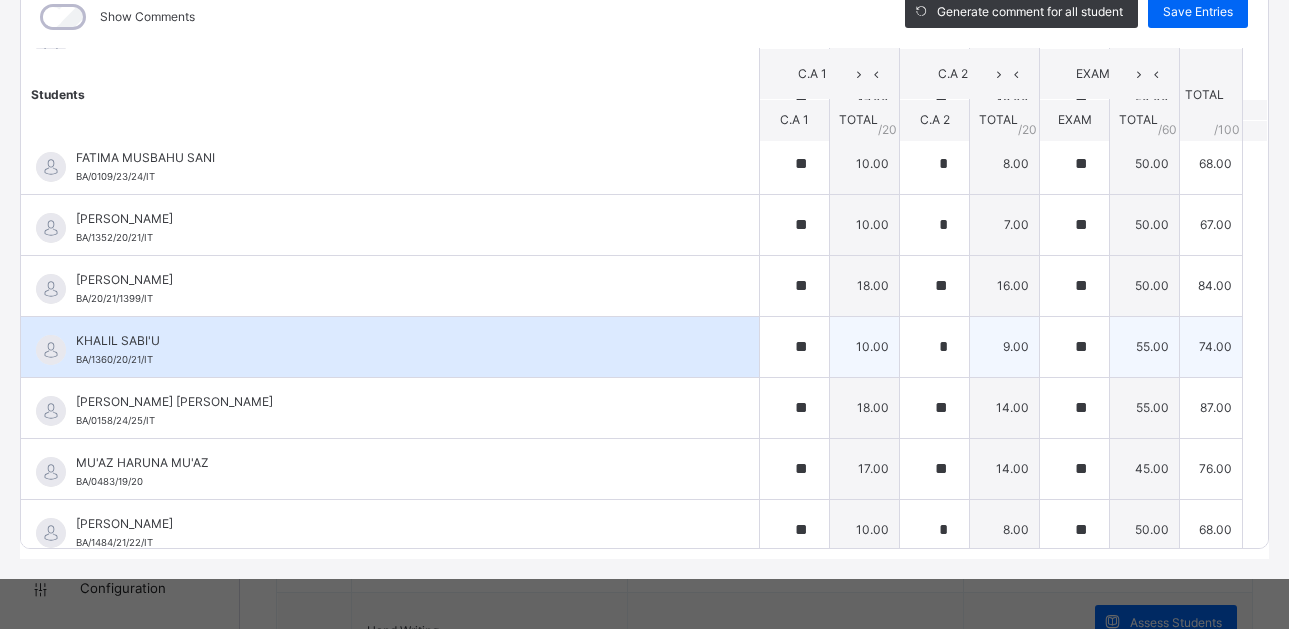 click on "KHALIL SABI'U" at bounding box center [395, 341] 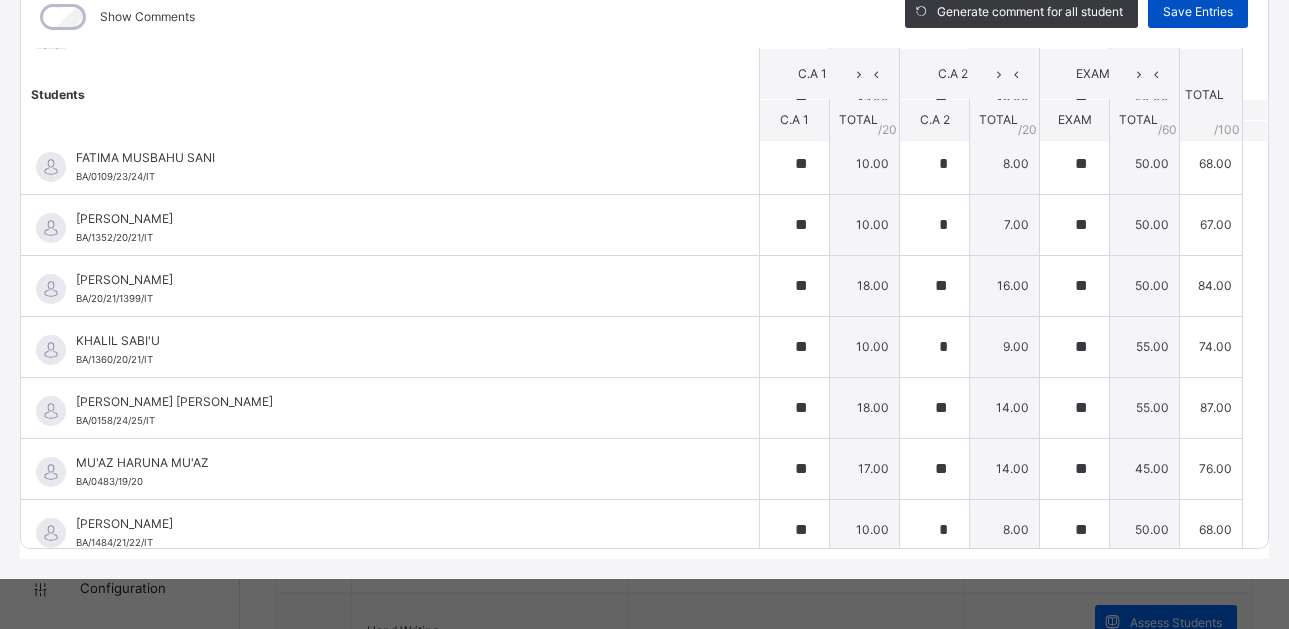click on "Save Entries" at bounding box center [1198, 12] 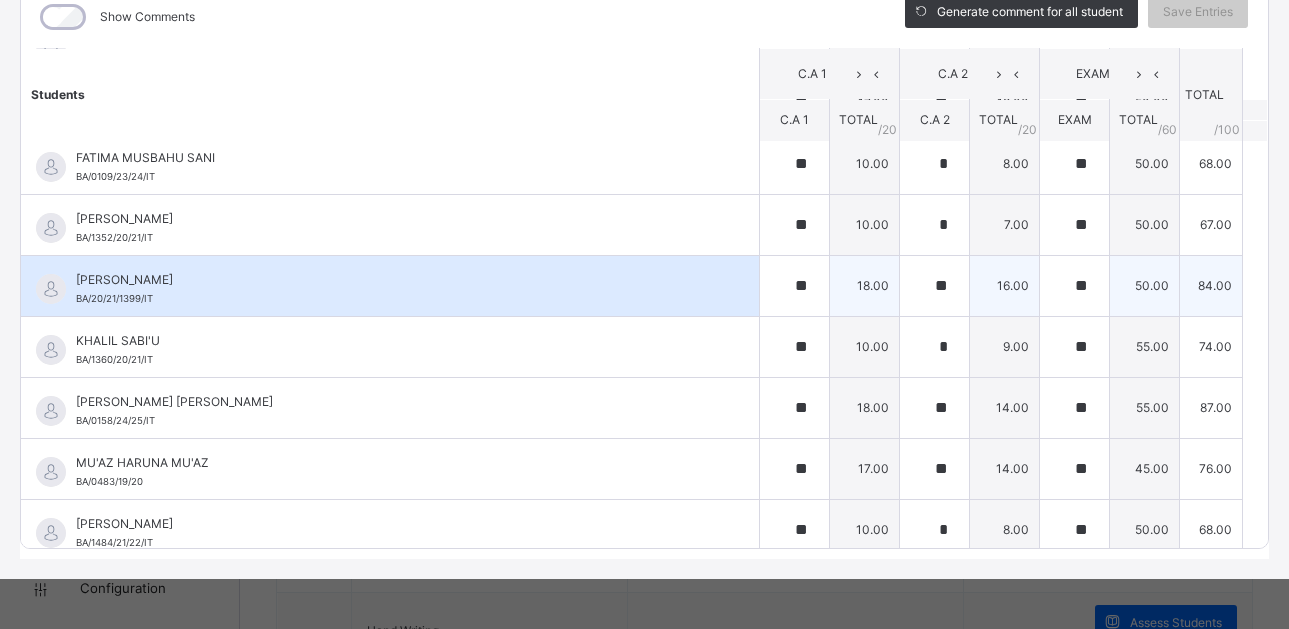 click on "KHADIJA HUSAINI  BA/20/21/1399/IT" at bounding box center (390, 286) 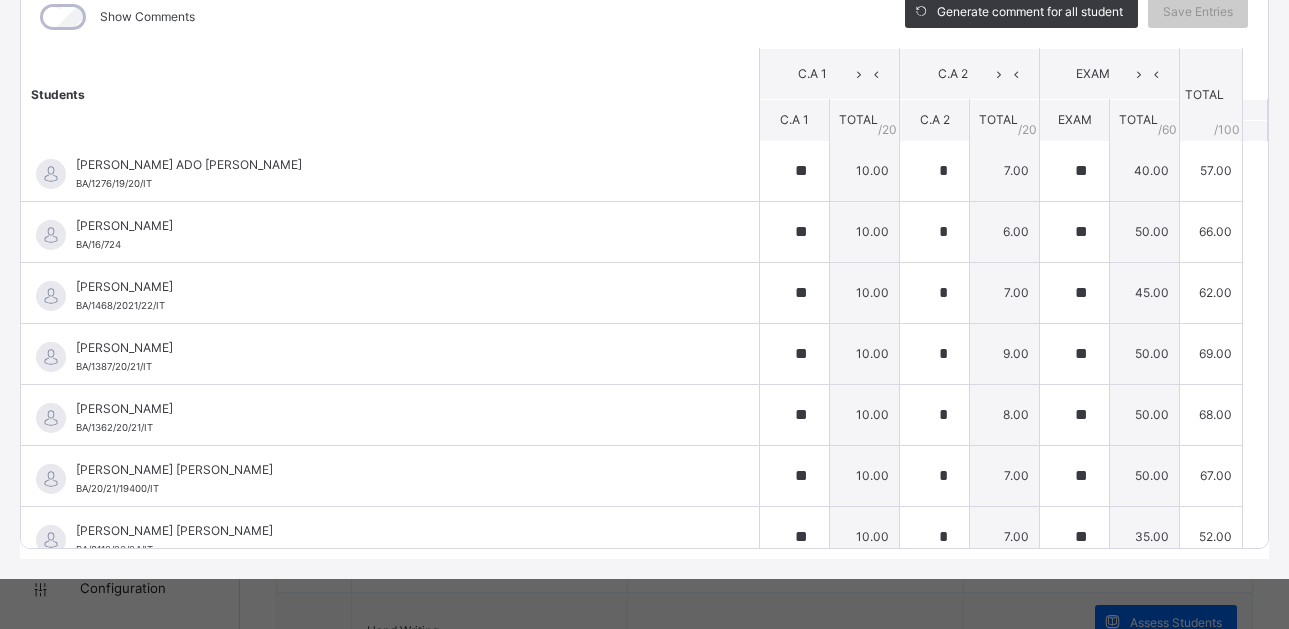 scroll, scrollTop: 0, scrollLeft: 0, axis: both 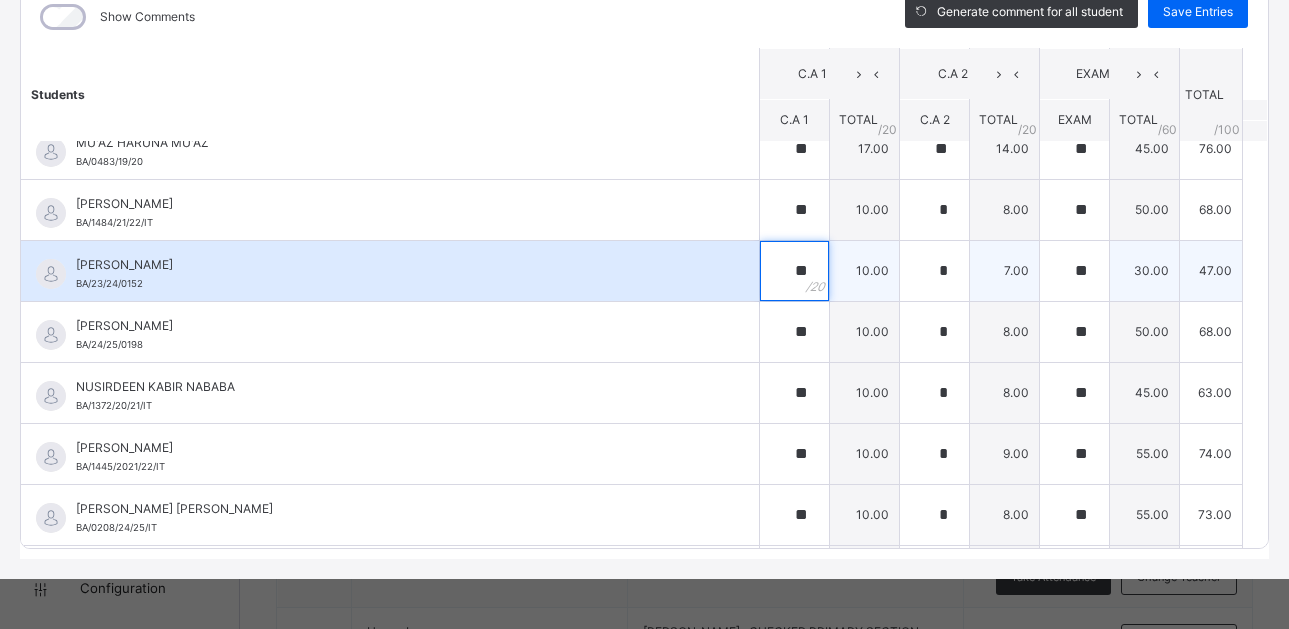 click on "**" at bounding box center [794, 271] 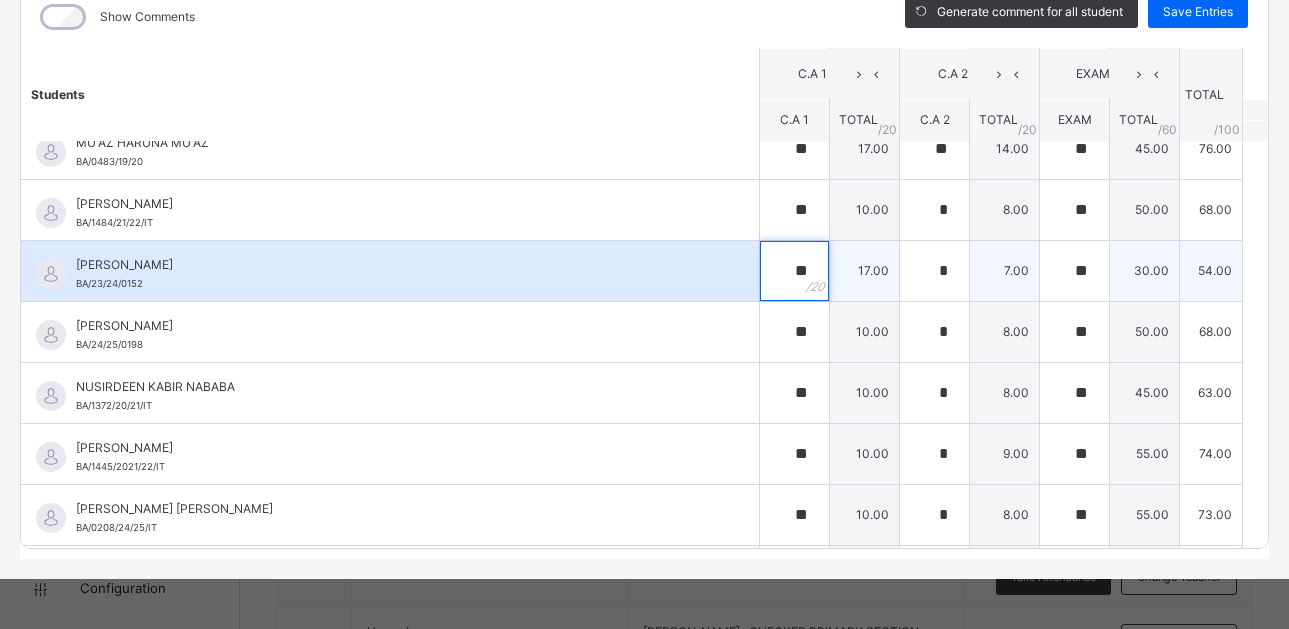 type on "**" 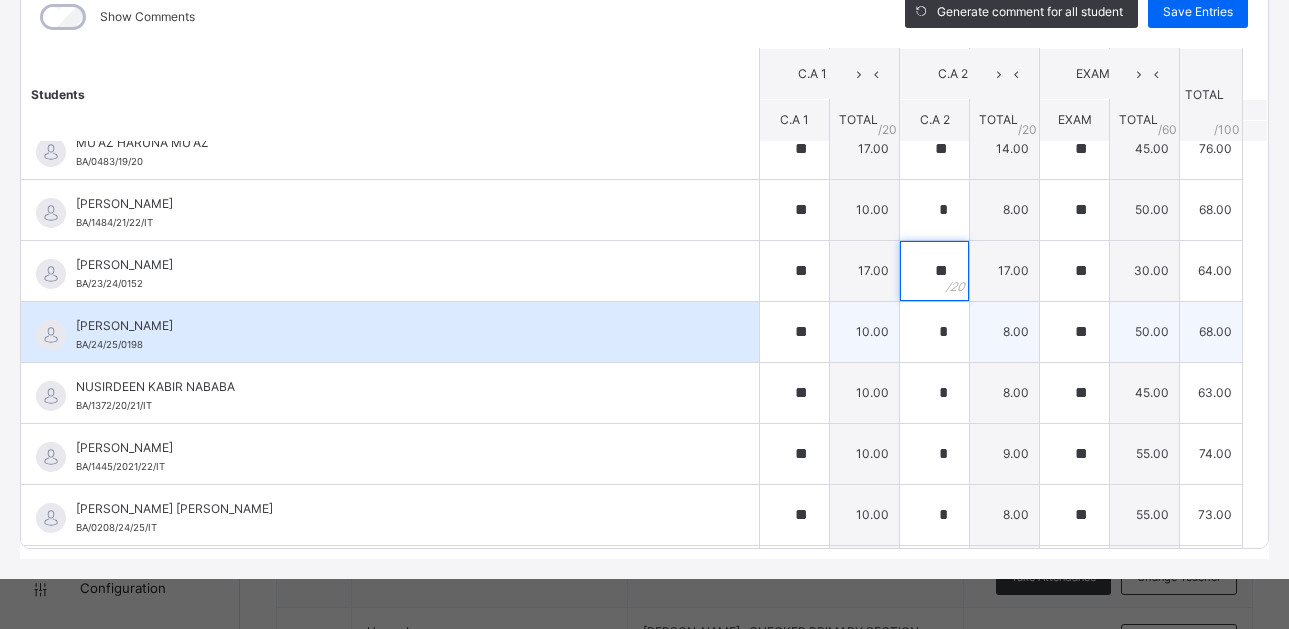 type on "**" 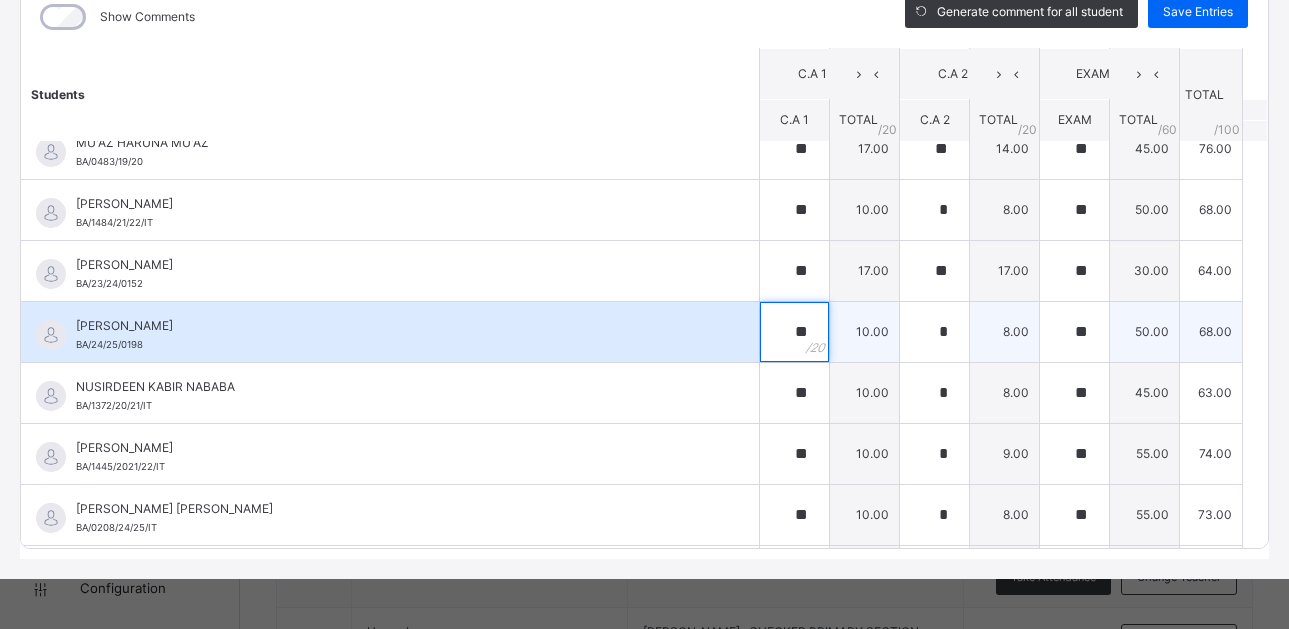 click on "**" at bounding box center (794, 332) 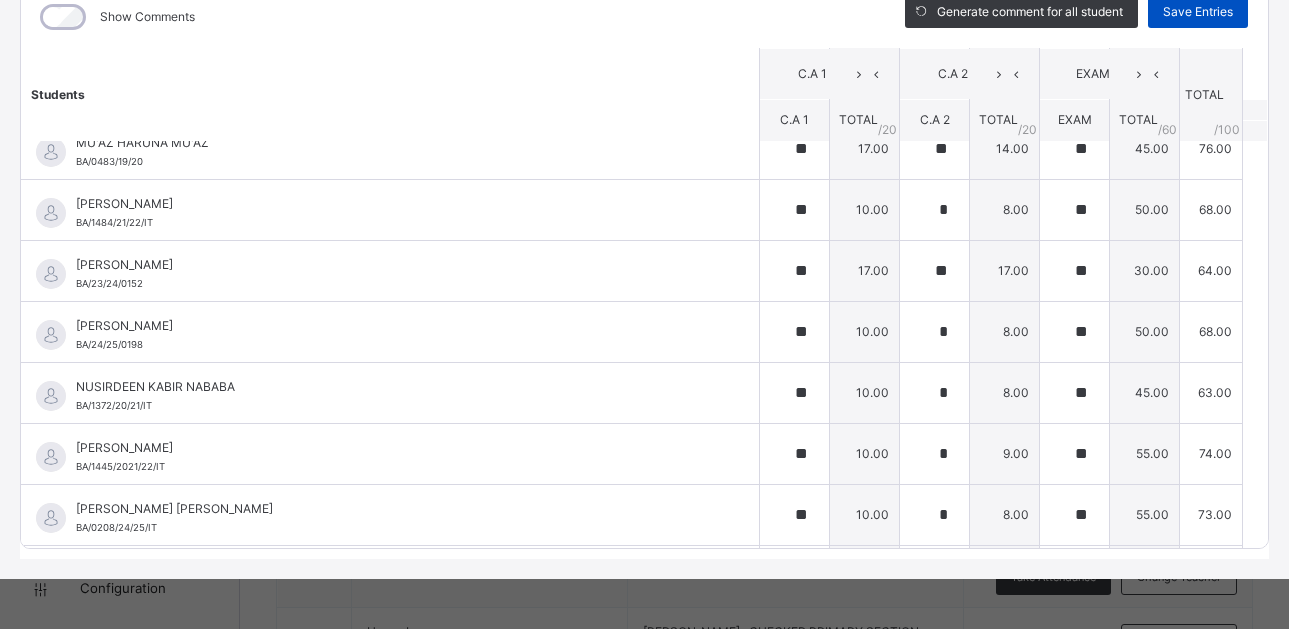 click on "Save Entries" at bounding box center [1198, 12] 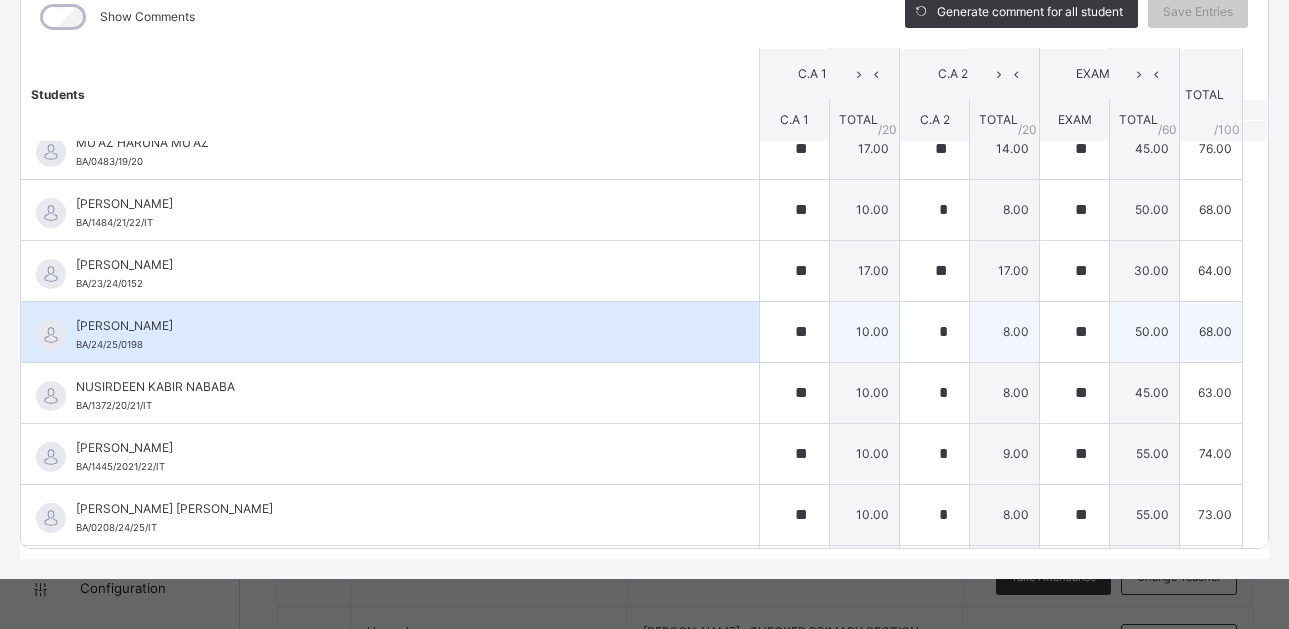 click on "NANA KHADIJA SHARIF BA/24/25/0198" at bounding box center [390, 332] 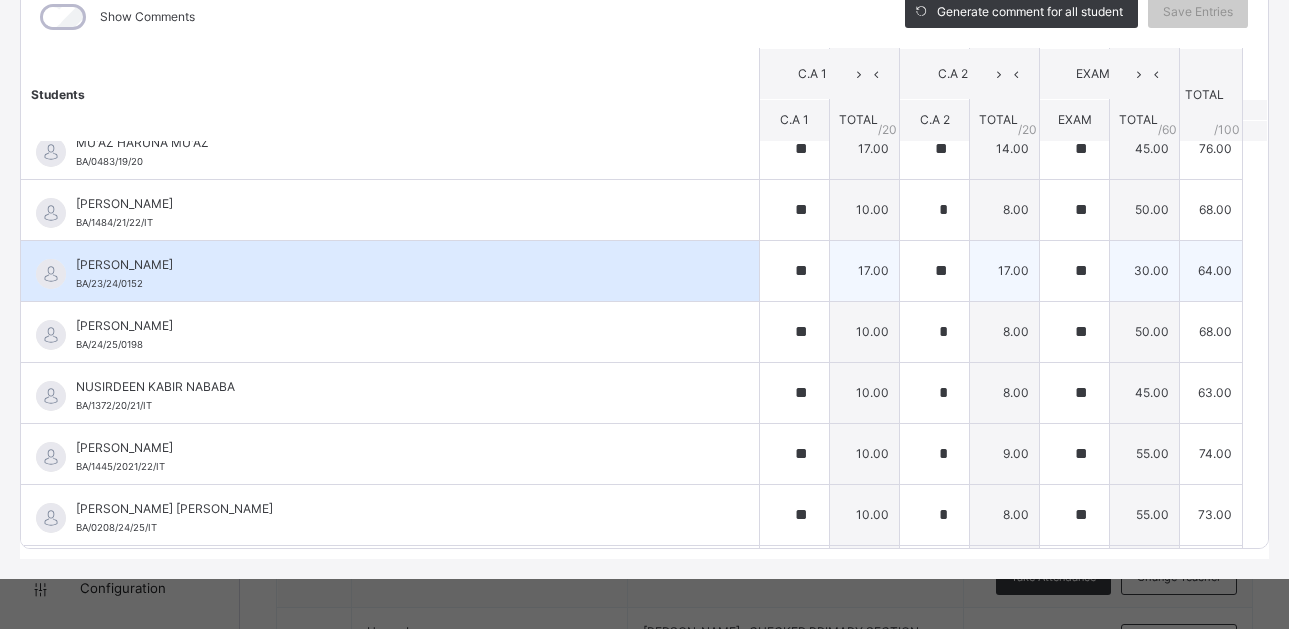 click on "MUJAHID AHMAD  BA/23/24/0152" at bounding box center [395, 274] 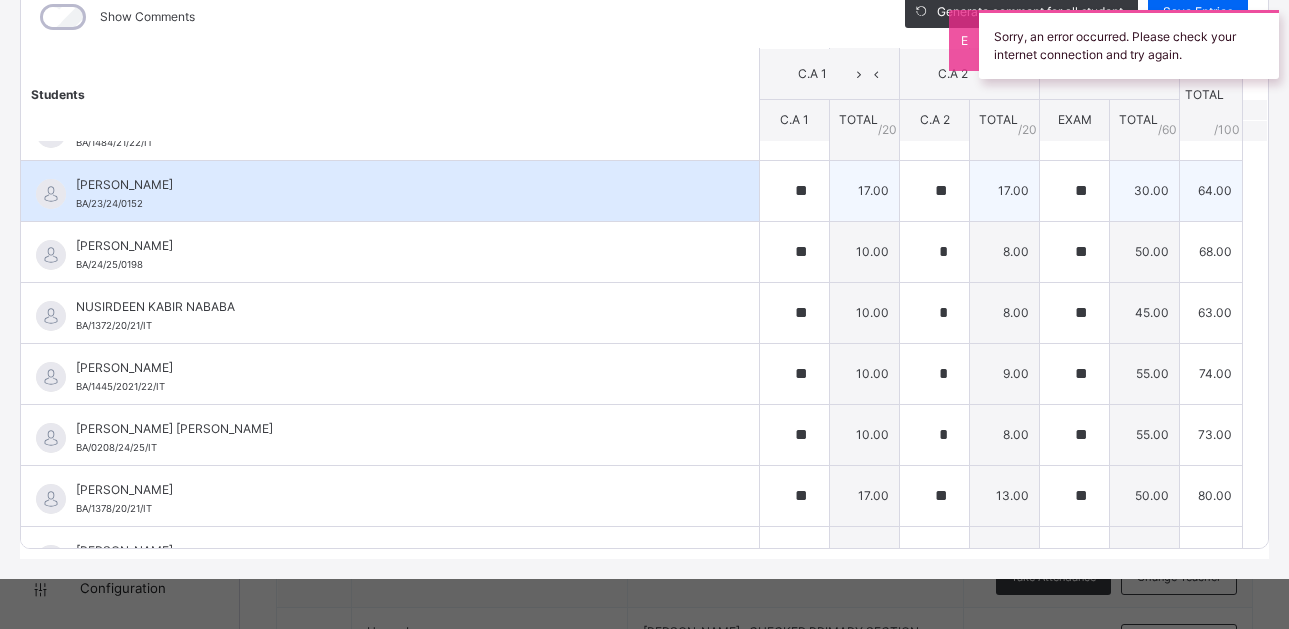 scroll, scrollTop: 1058, scrollLeft: 0, axis: vertical 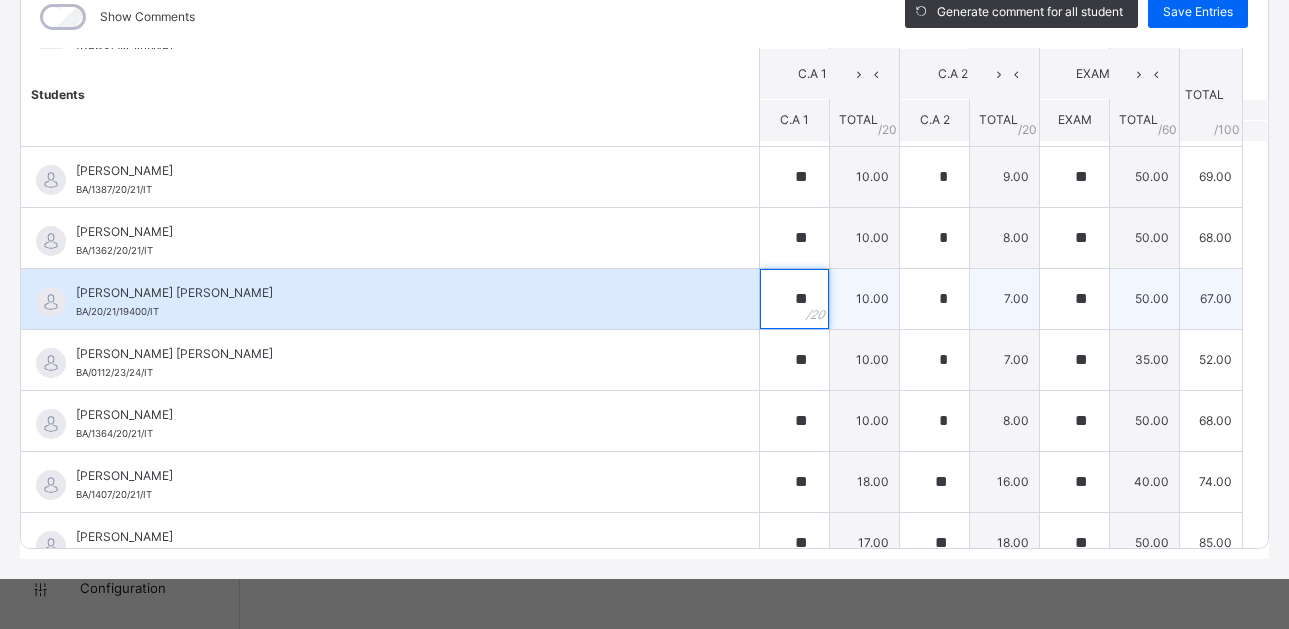 click on "**" at bounding box center (794, 299) 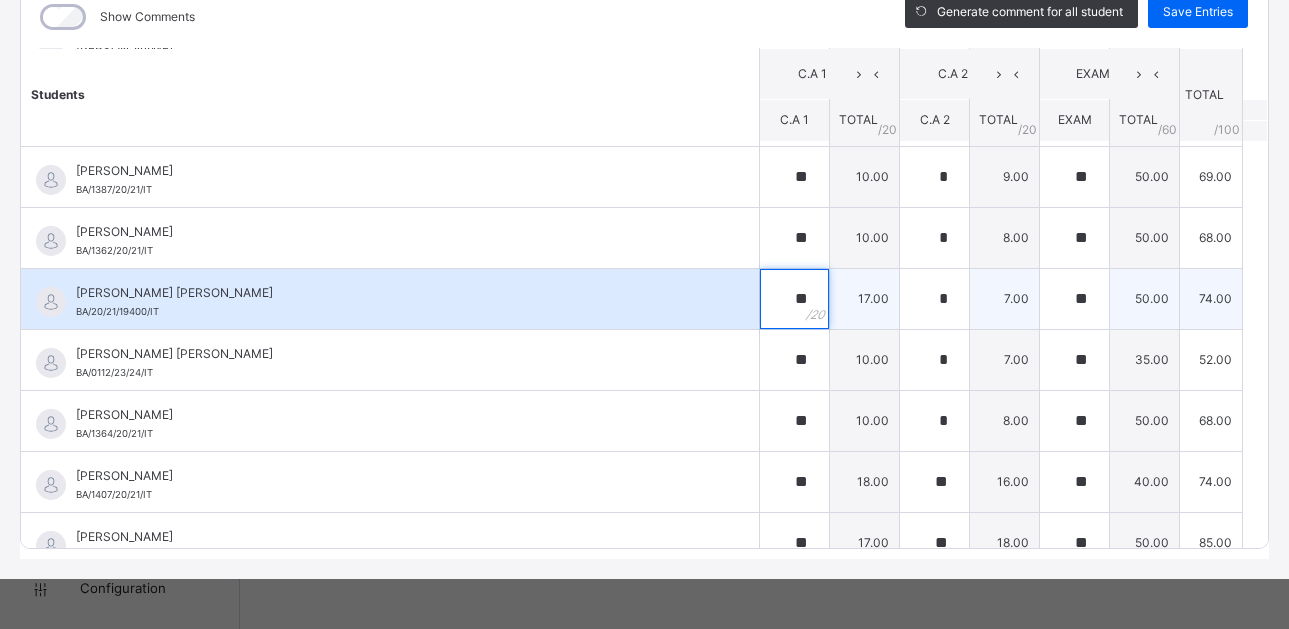 type on "**" 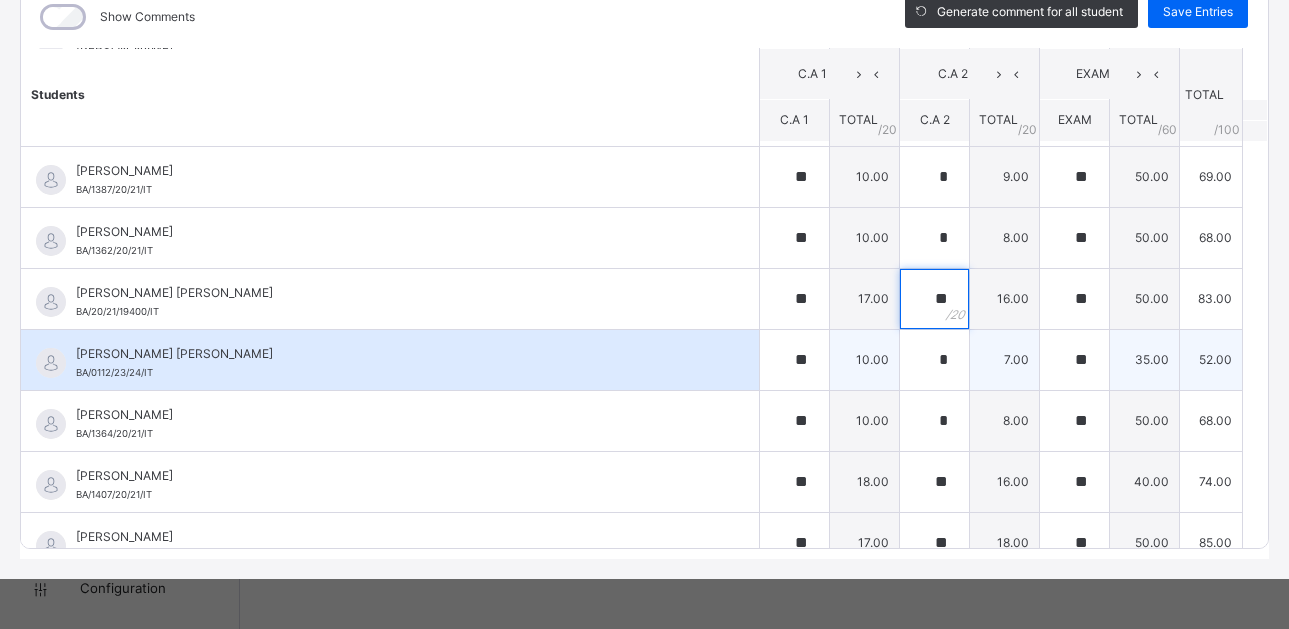 type on "**" 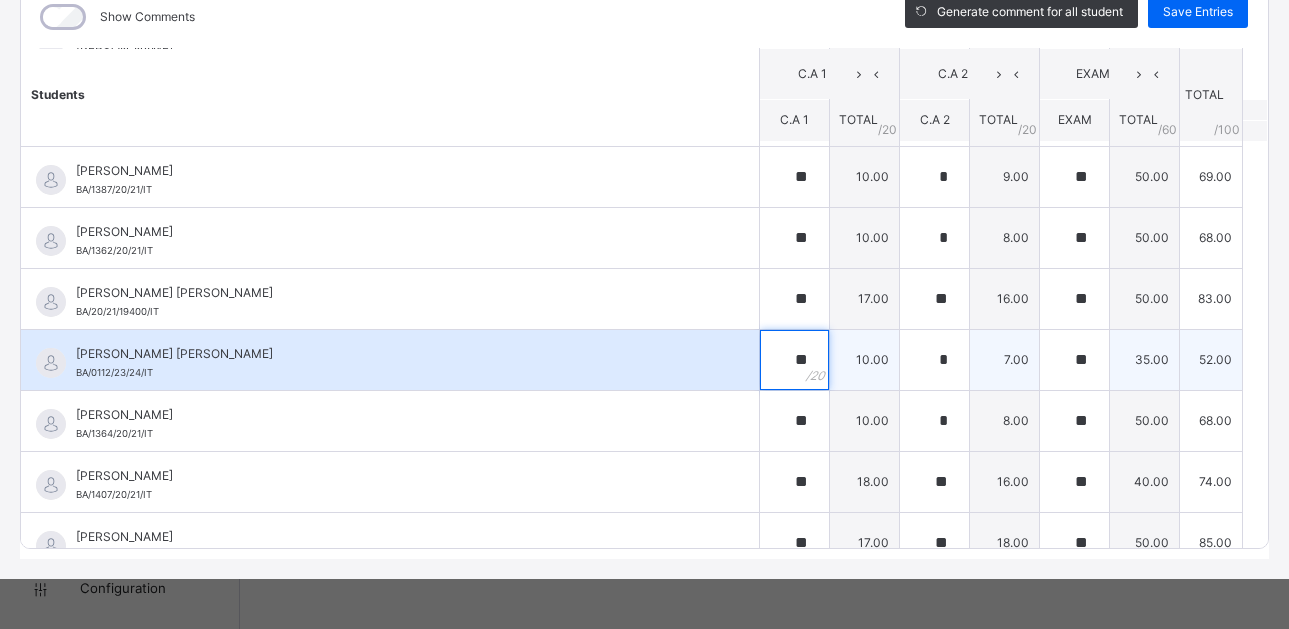 click on "**" at bounding box center [794, 360] 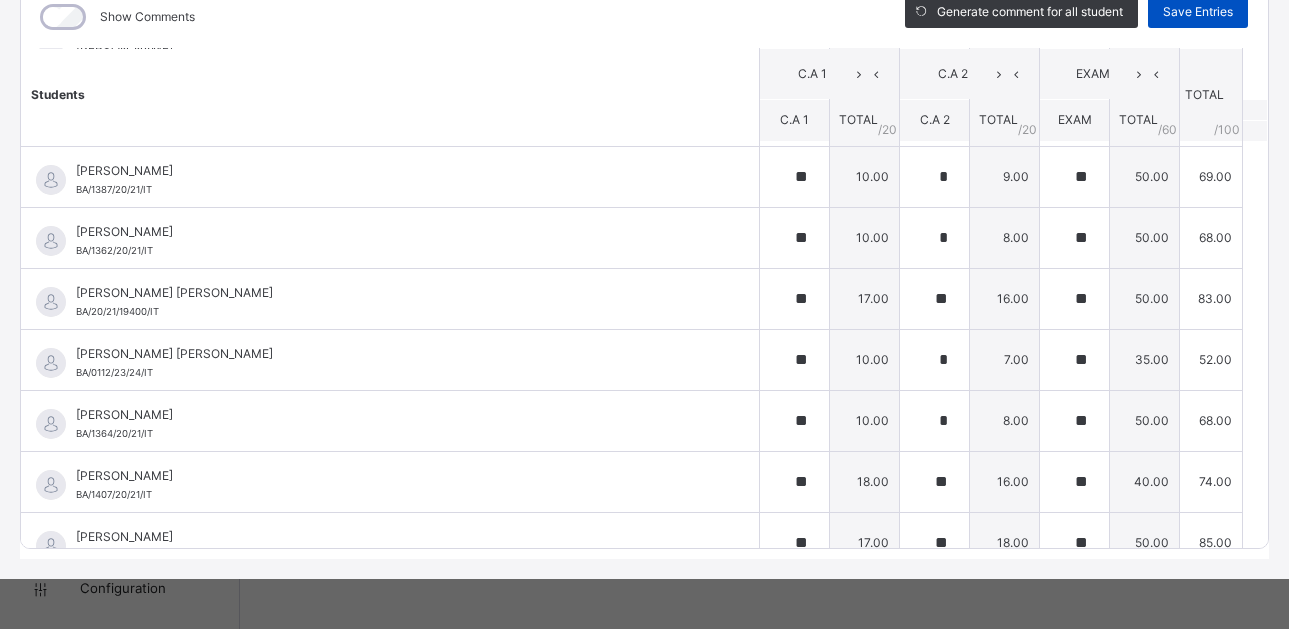 click on "Save Entries" at bounding box center [1198, 12] 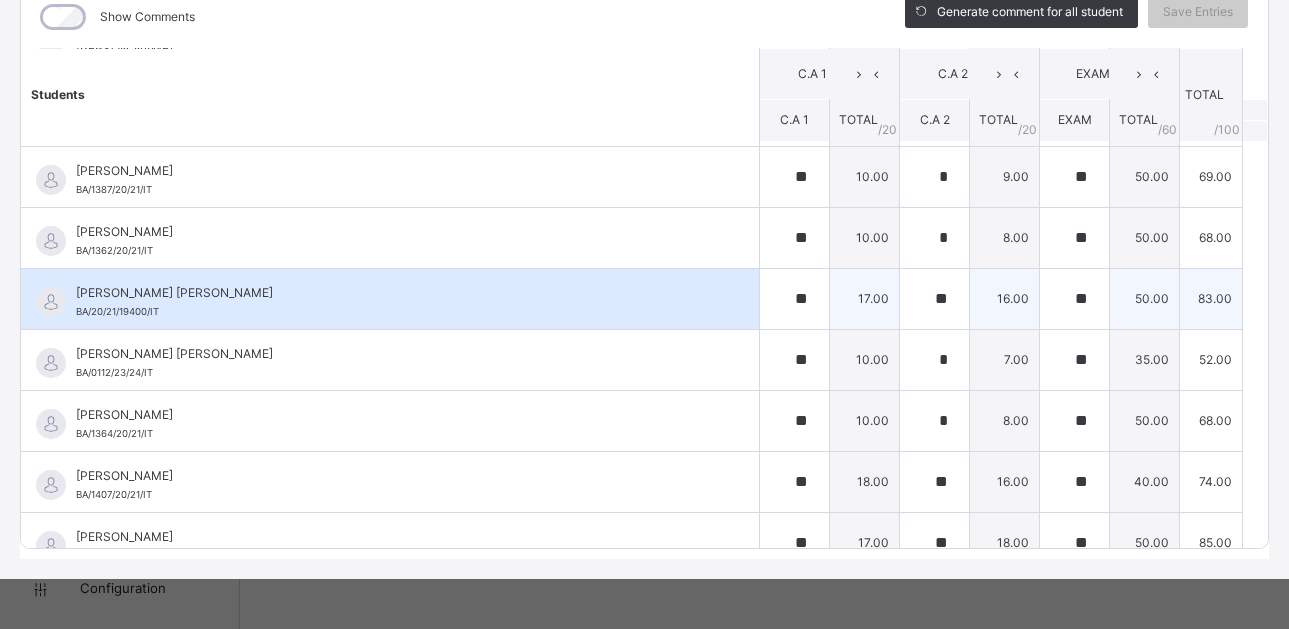 click on "AISHA AMINU YUSIF BA/20/21/19400/IT" at bounding box center (390, 299) 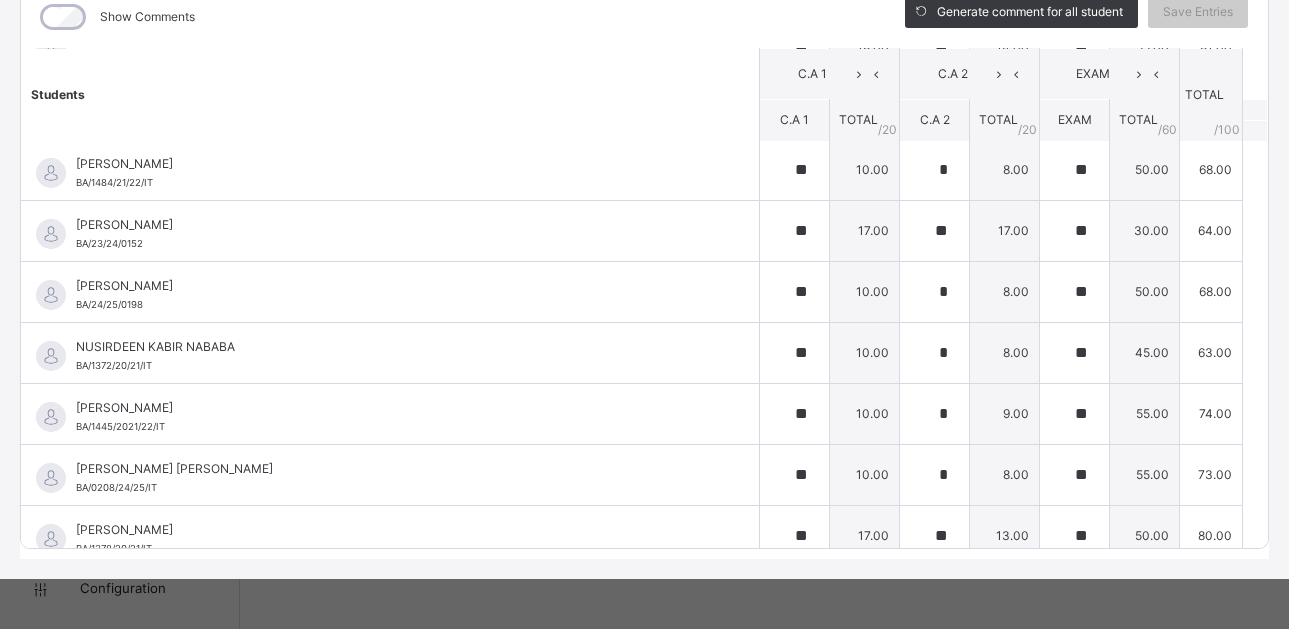 scroll, scrollTop: 1018, scrollLeft: 0, axis: vertical 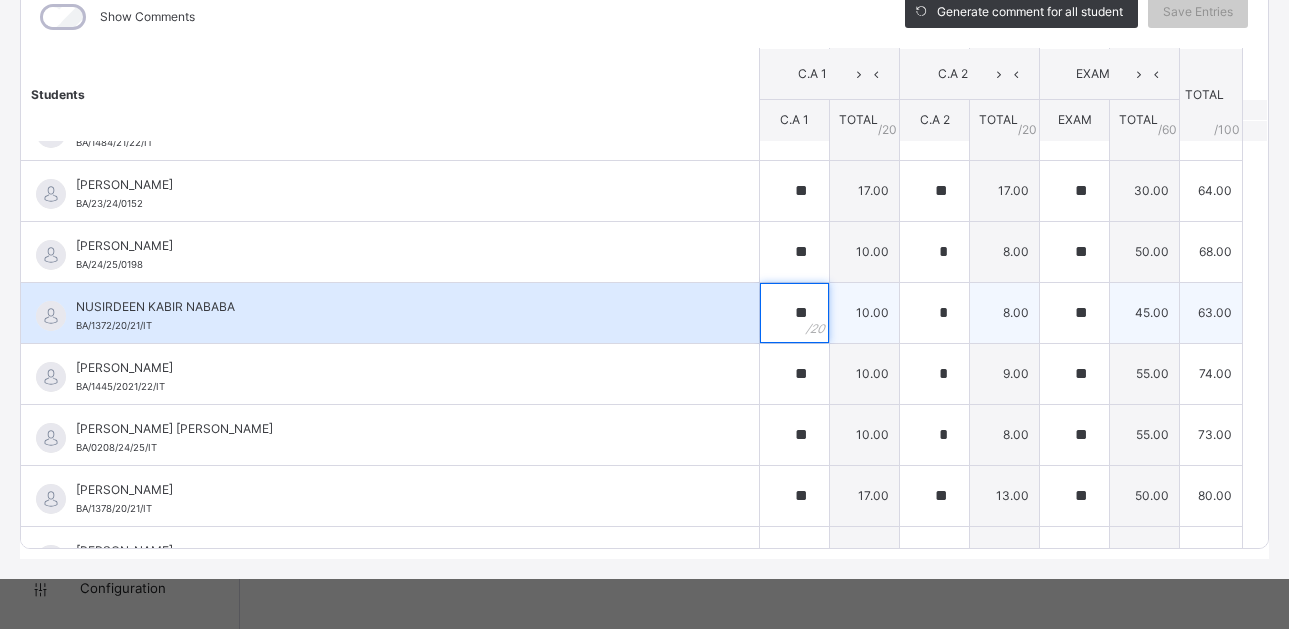 click on "**" at bounding box center (794, 313) 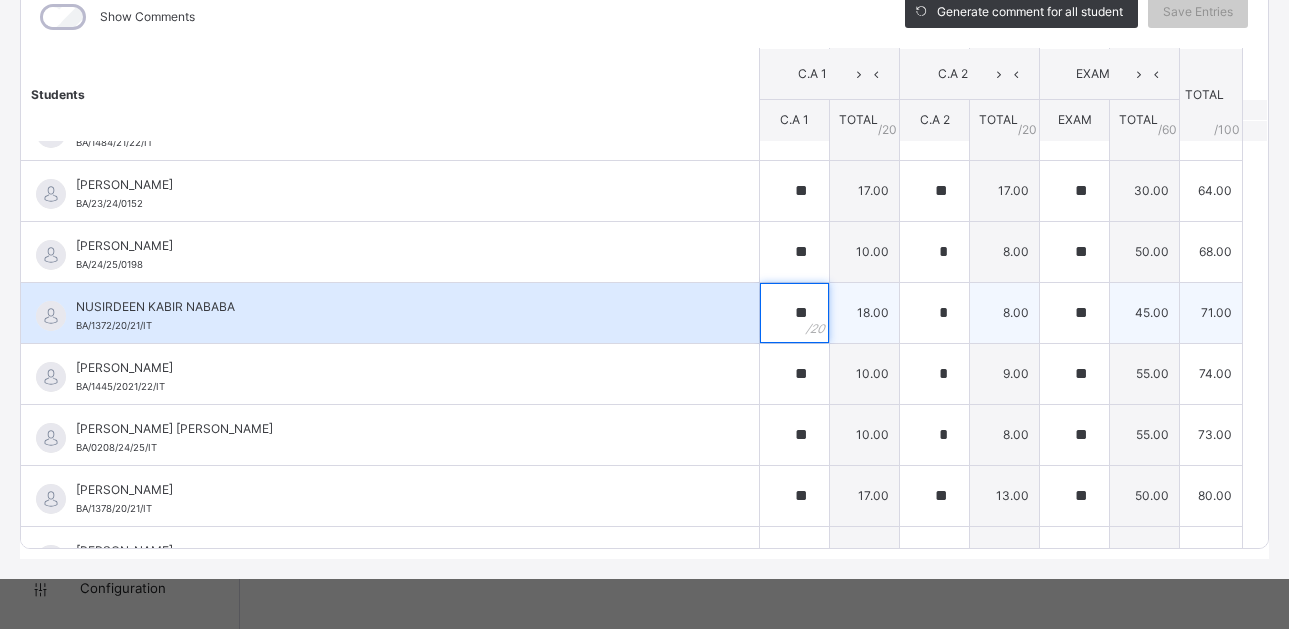 type on "**" 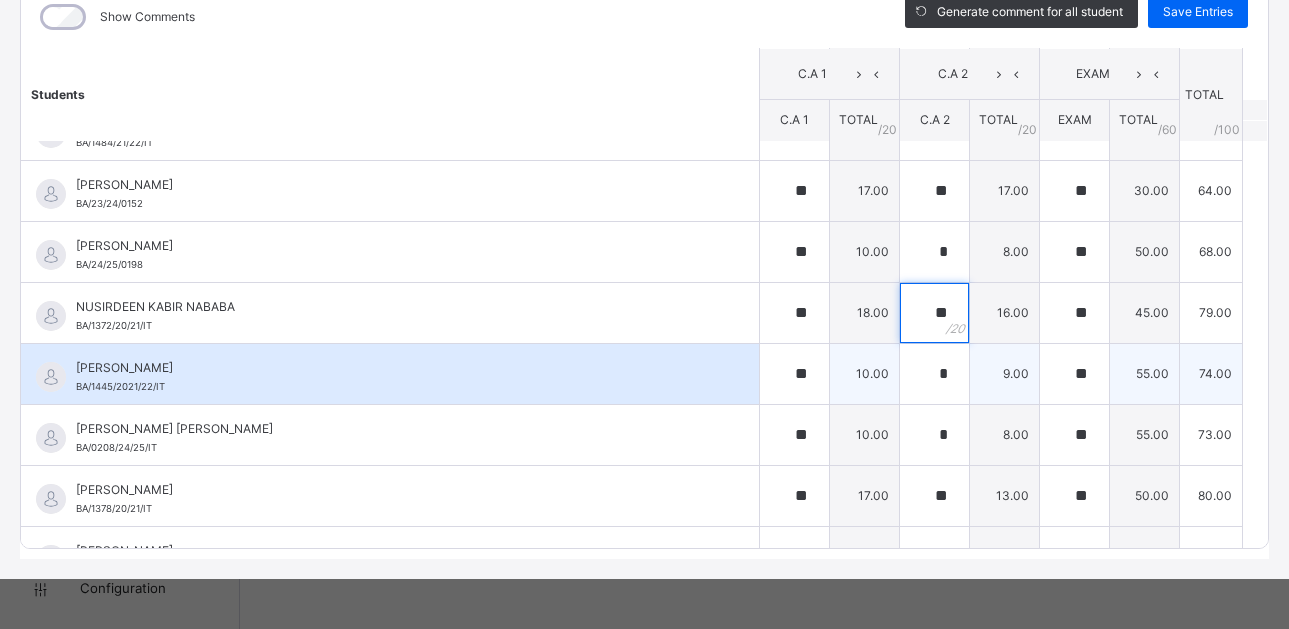 type on "**" 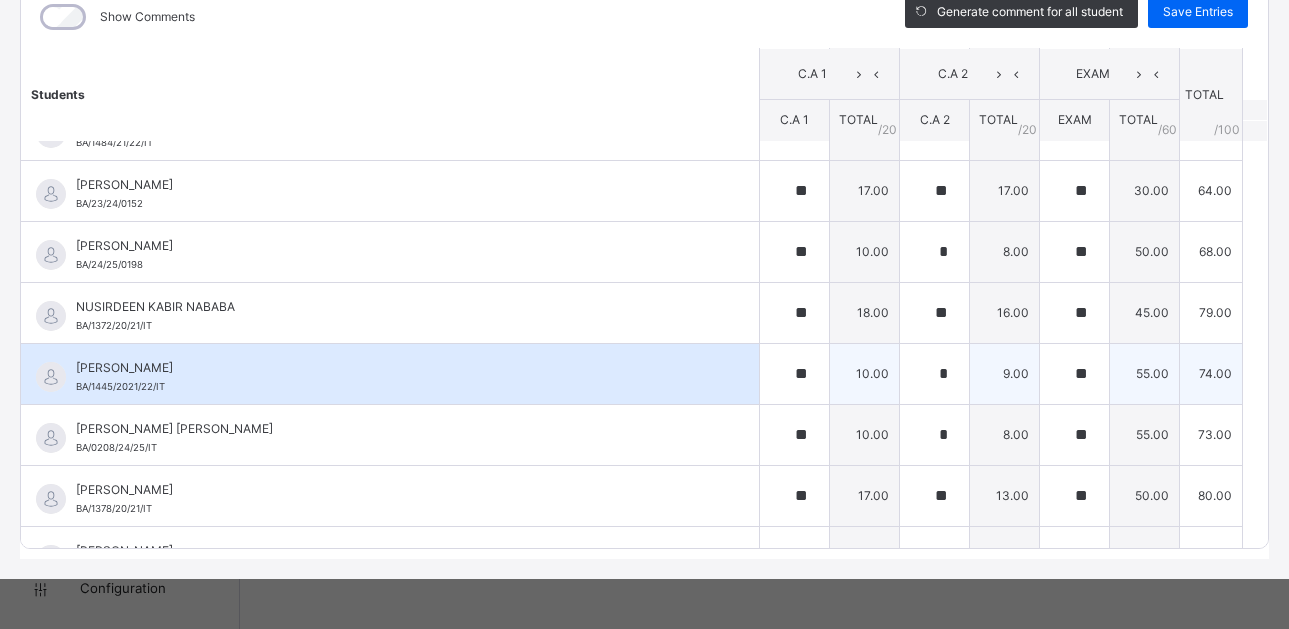 click on "SALAMATU MUHAMMAD LAWAL BA/1445/2021/22/IT" at bounding box center [390, 374] 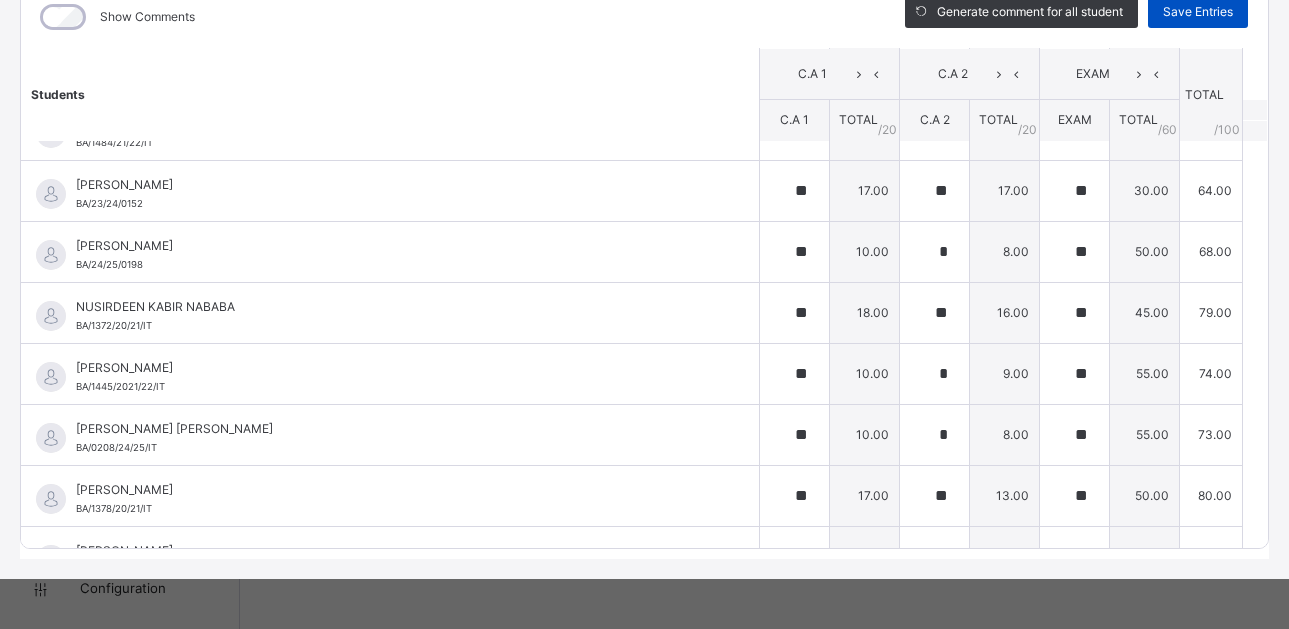 click on "Save Entries" at bounding box center (1198, 12) 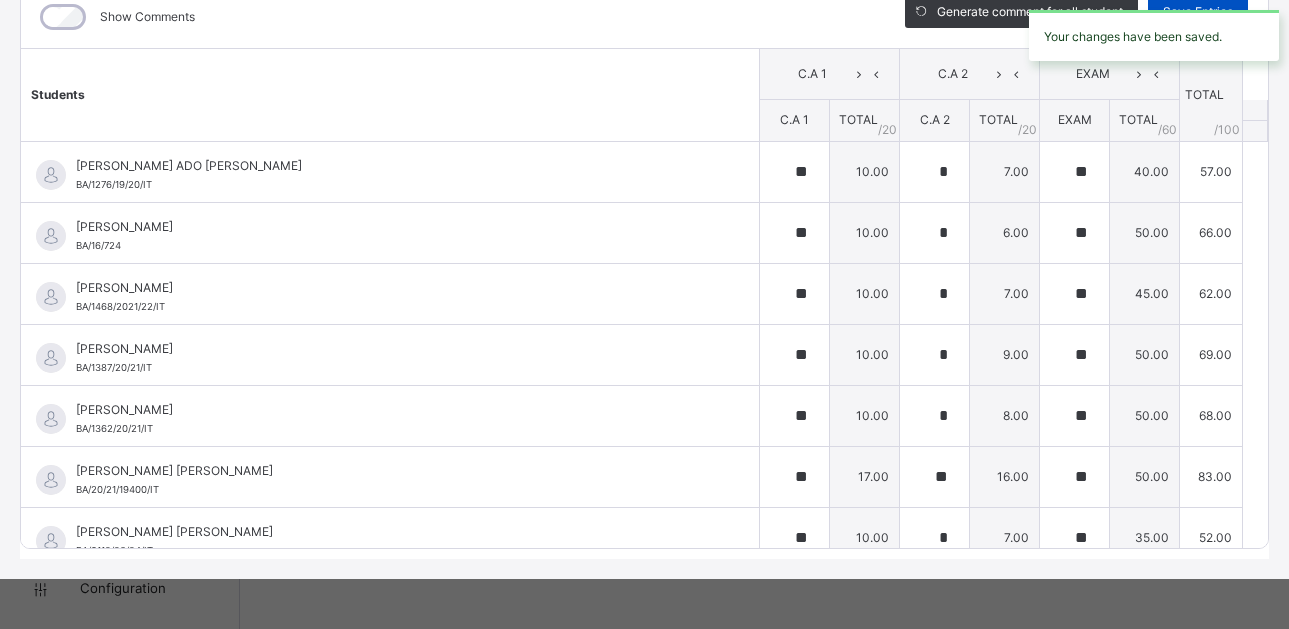 type on "**" 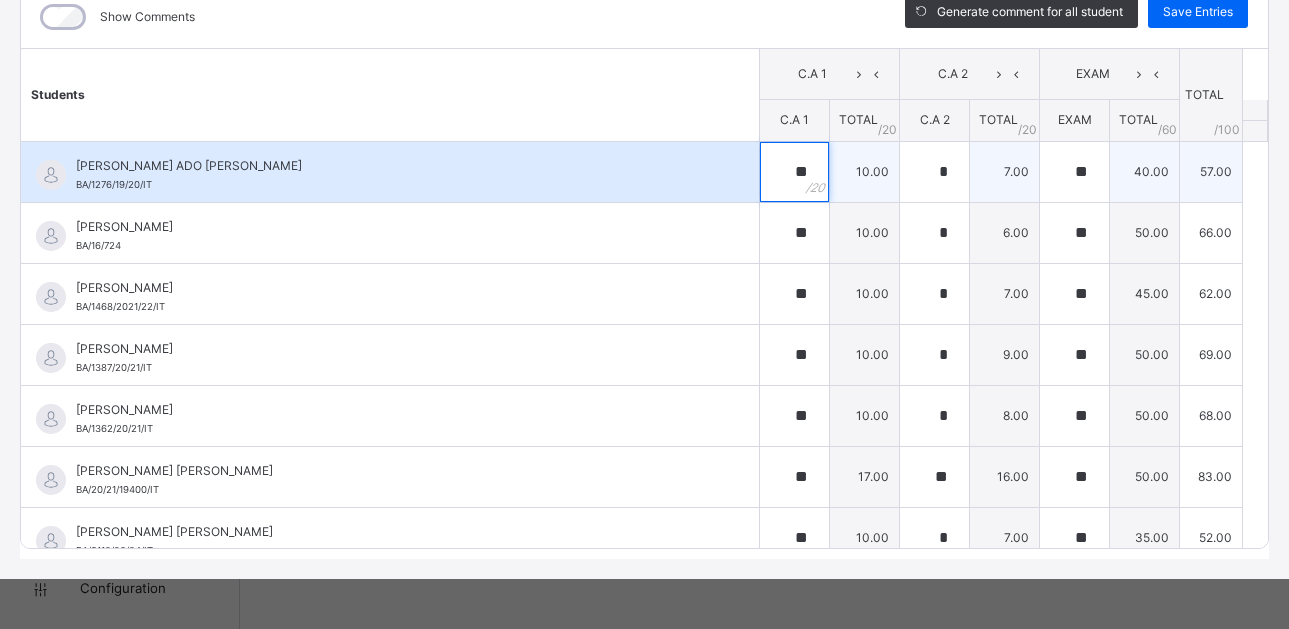 click on "**" at bounding box center [794, 172] 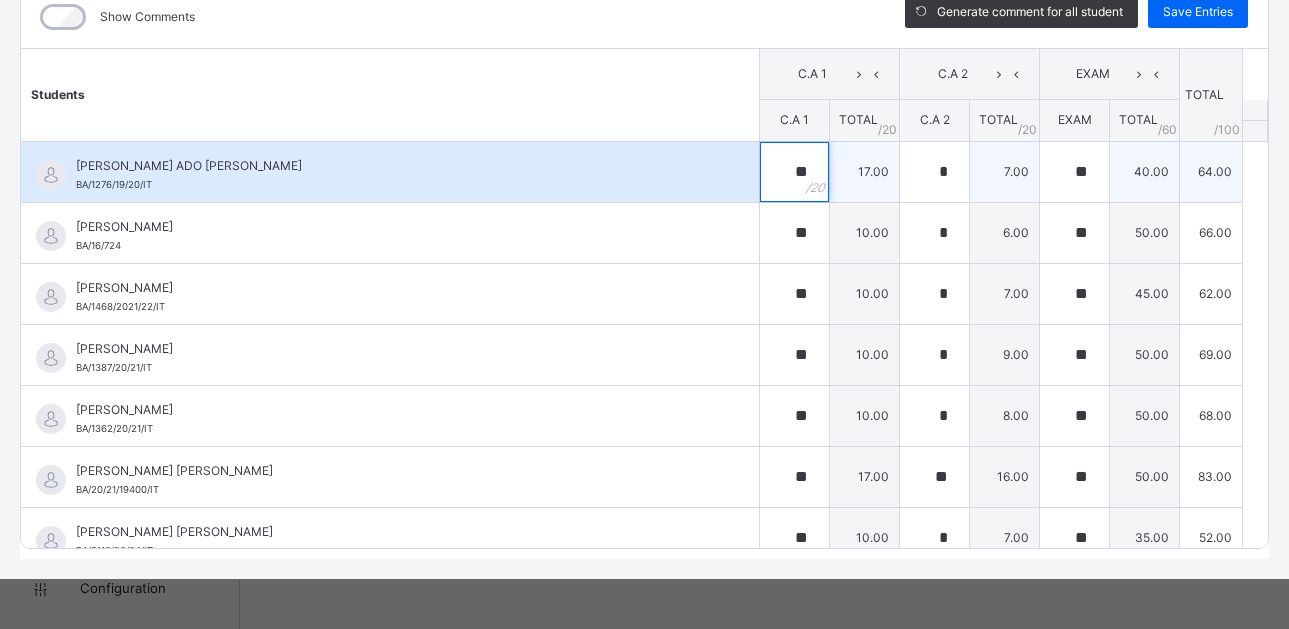 type on "**" 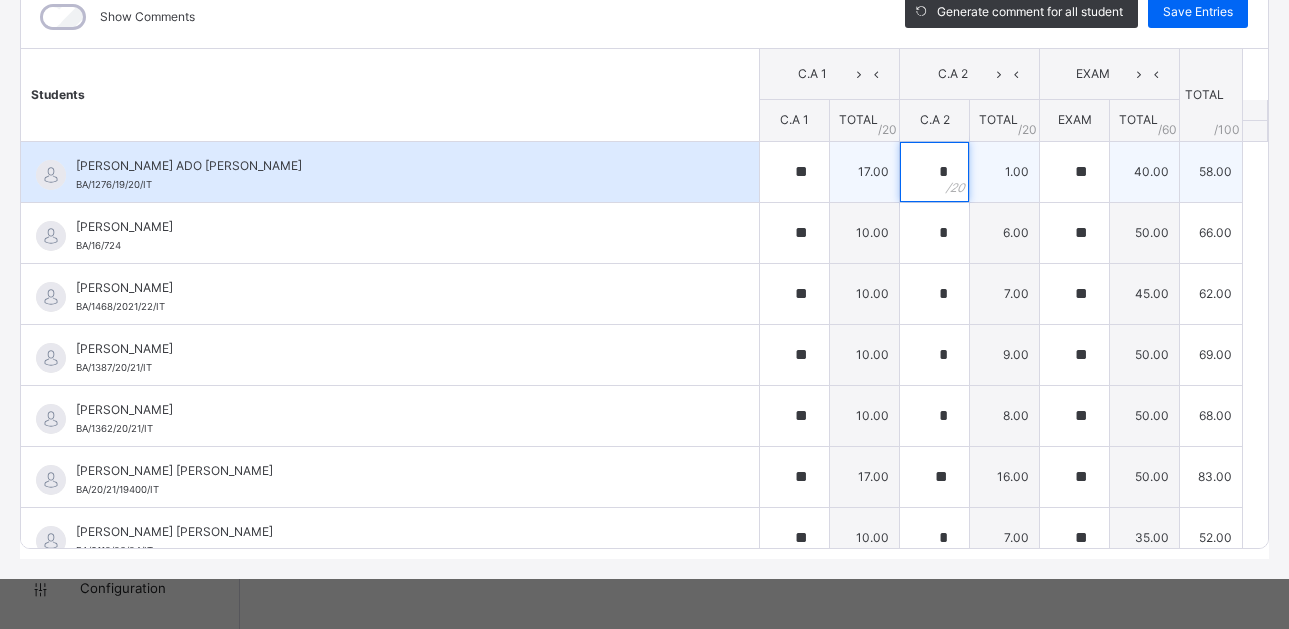type on "**" 